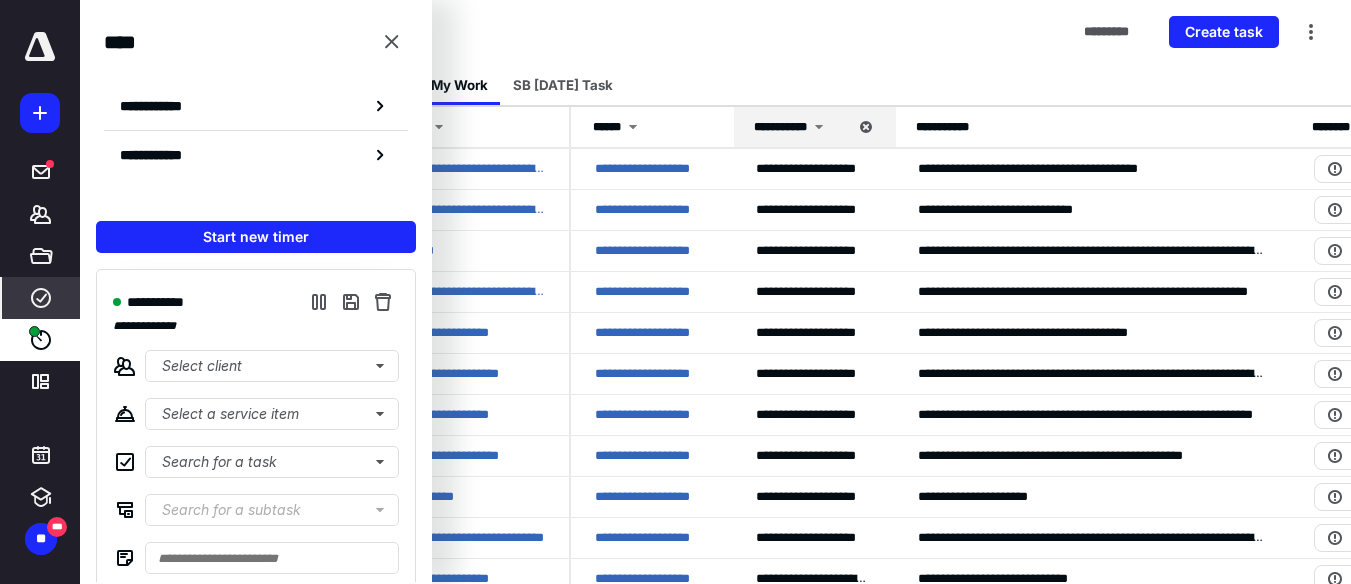 click on "Select a service item" at bounding box center [272, 414] 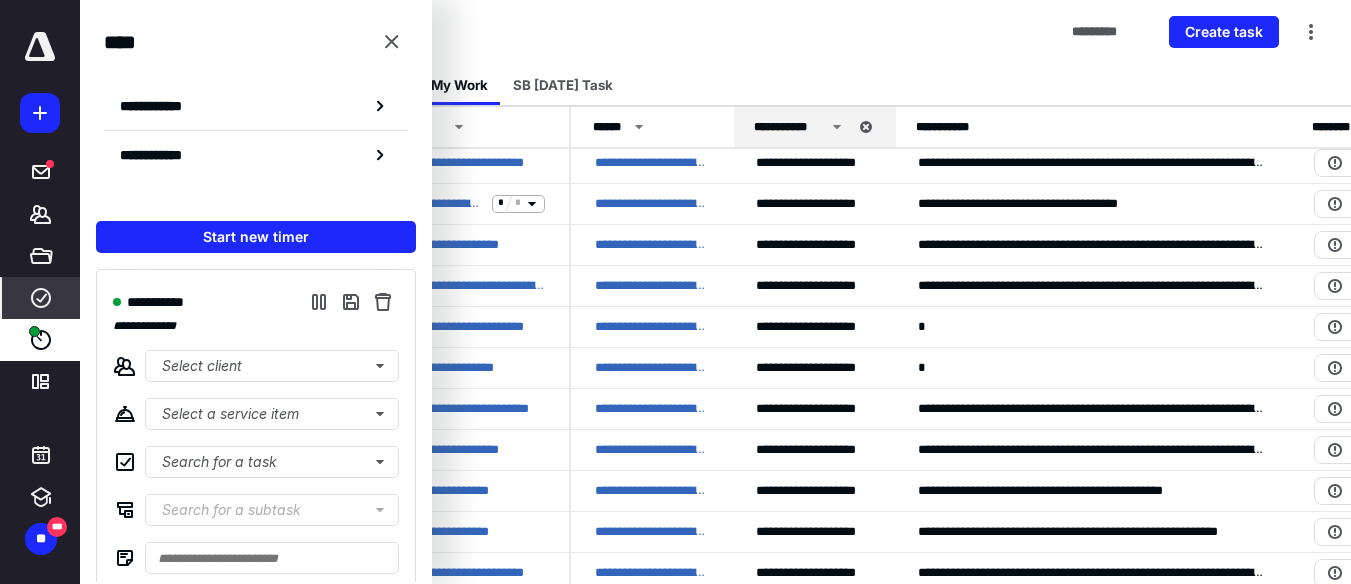 scroll, scrollTop: 0, scrollLeft: 0, axis: both 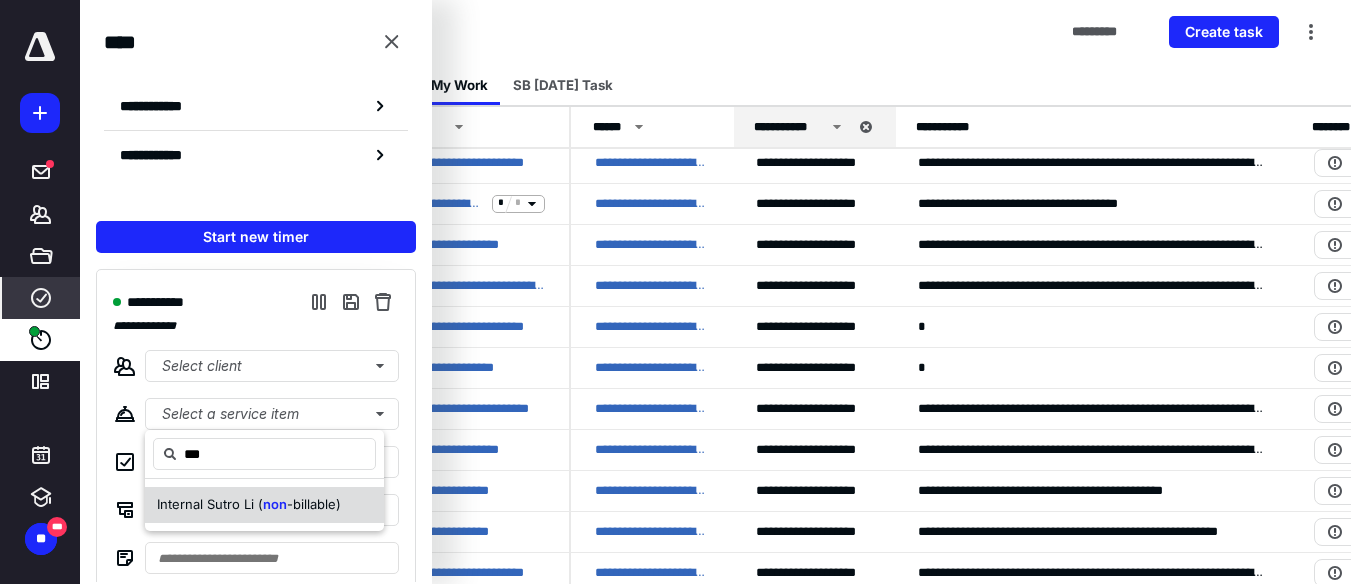 click on "Internal Sutro Li ( non -billable)" at bounding box center [249, 505] 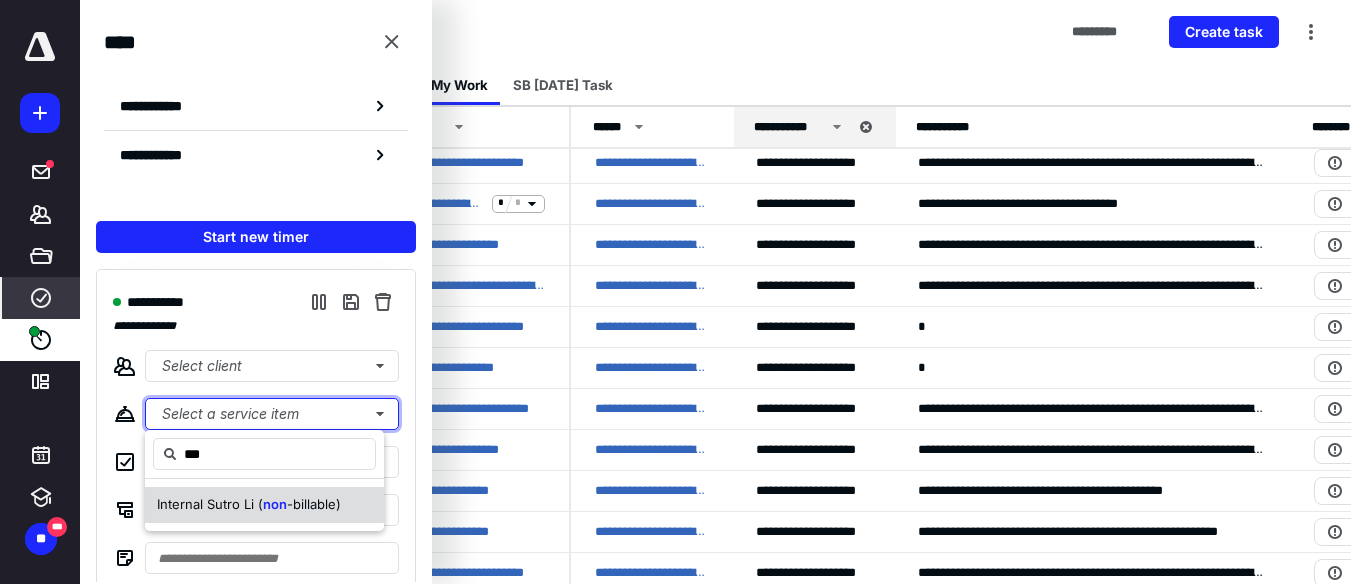 type 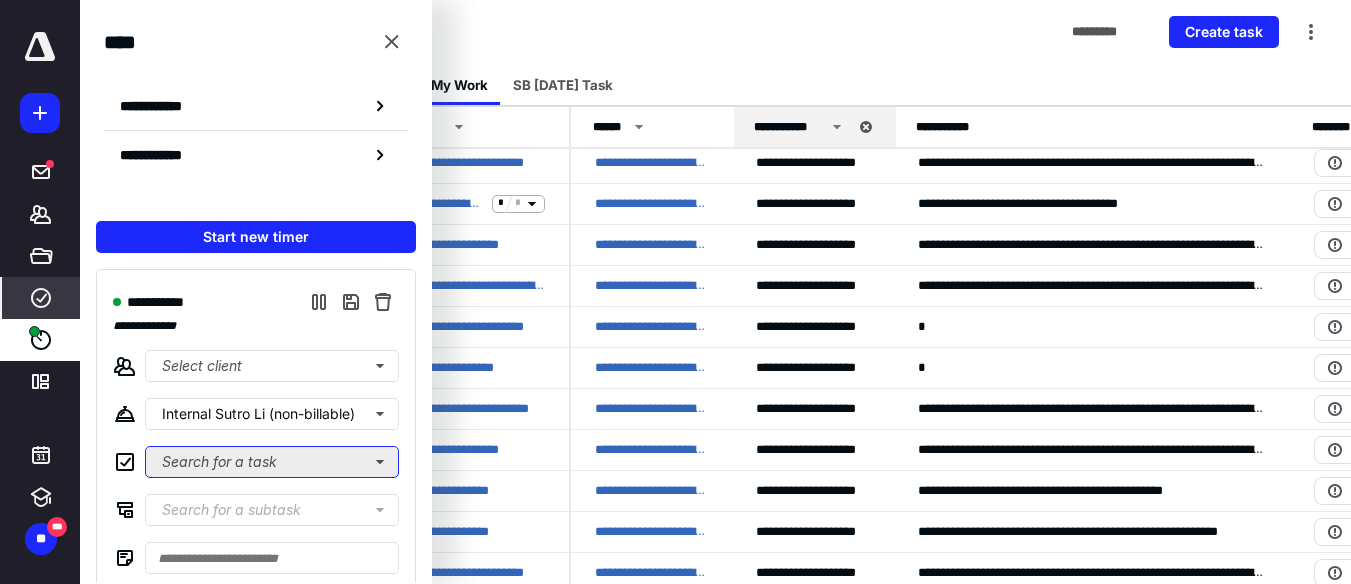 click on "Search for a task" at bounding box center (272, 462) 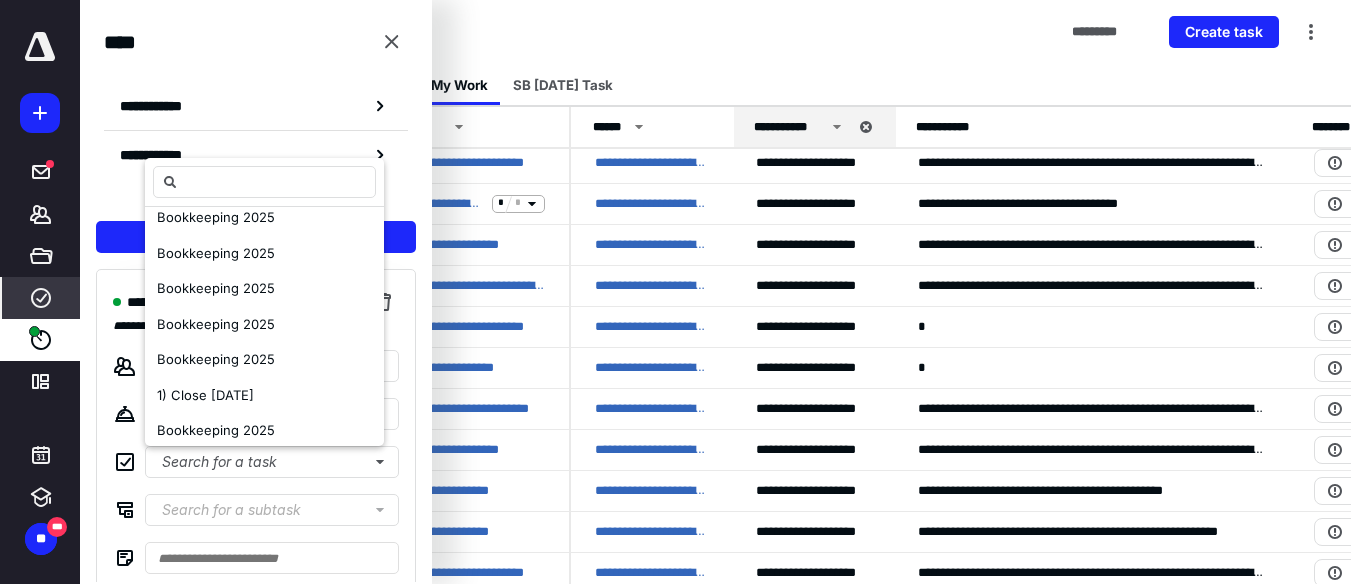 scroll, scrollTop: 0, scrollLeft: 0, axis: both 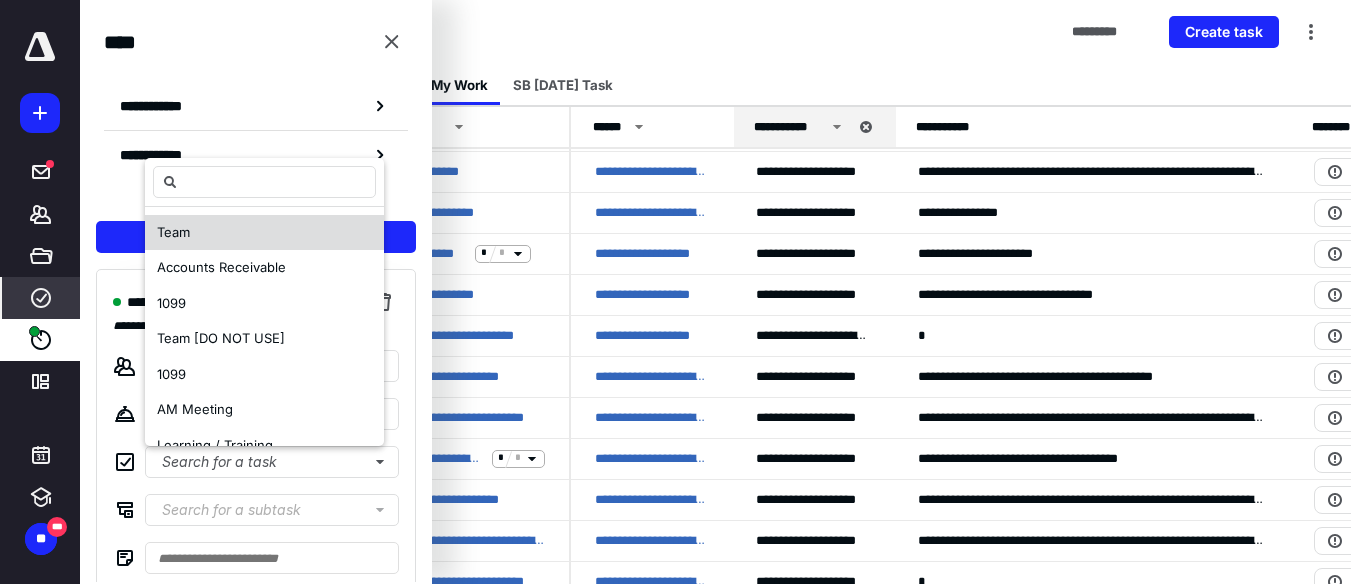 click on "Team" at bounding box center (264, 233) 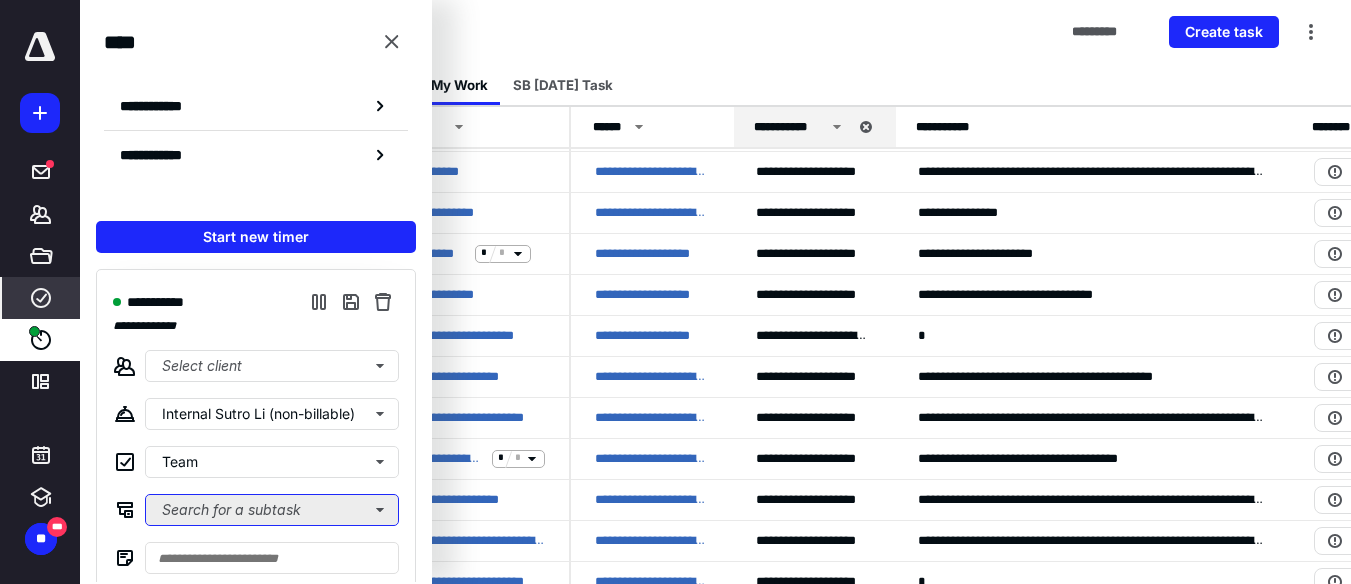 click on "Search for a subtask" at bounding box center [272, 510] 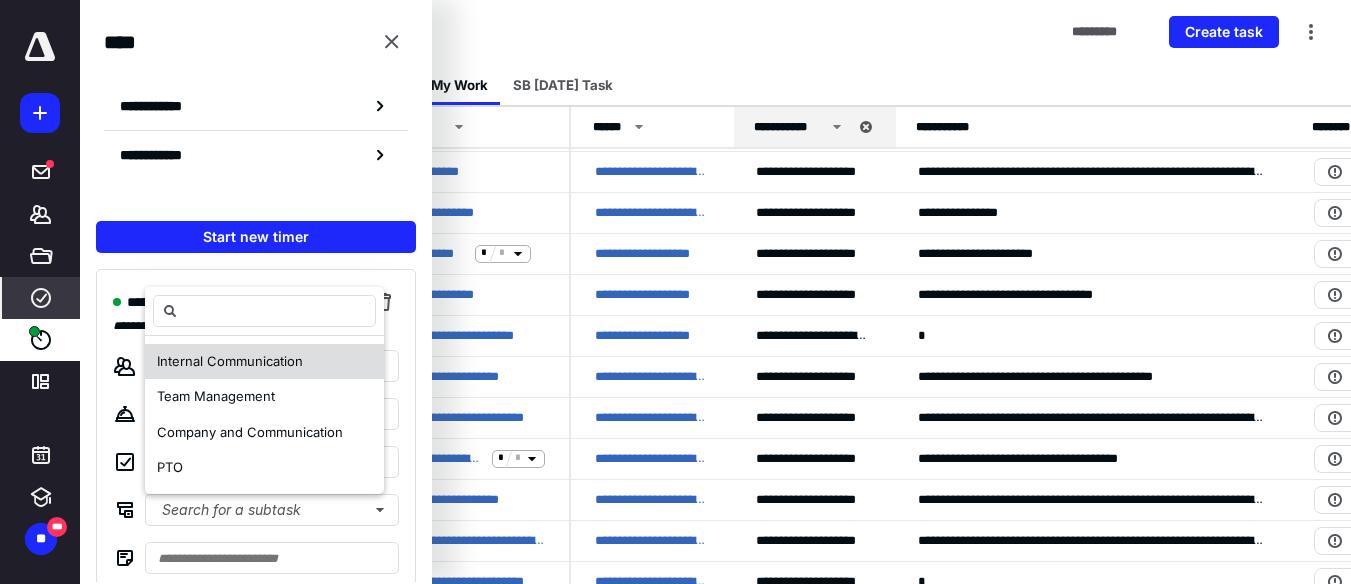 click on "Internal Communication" at bounding box center (264, 362) 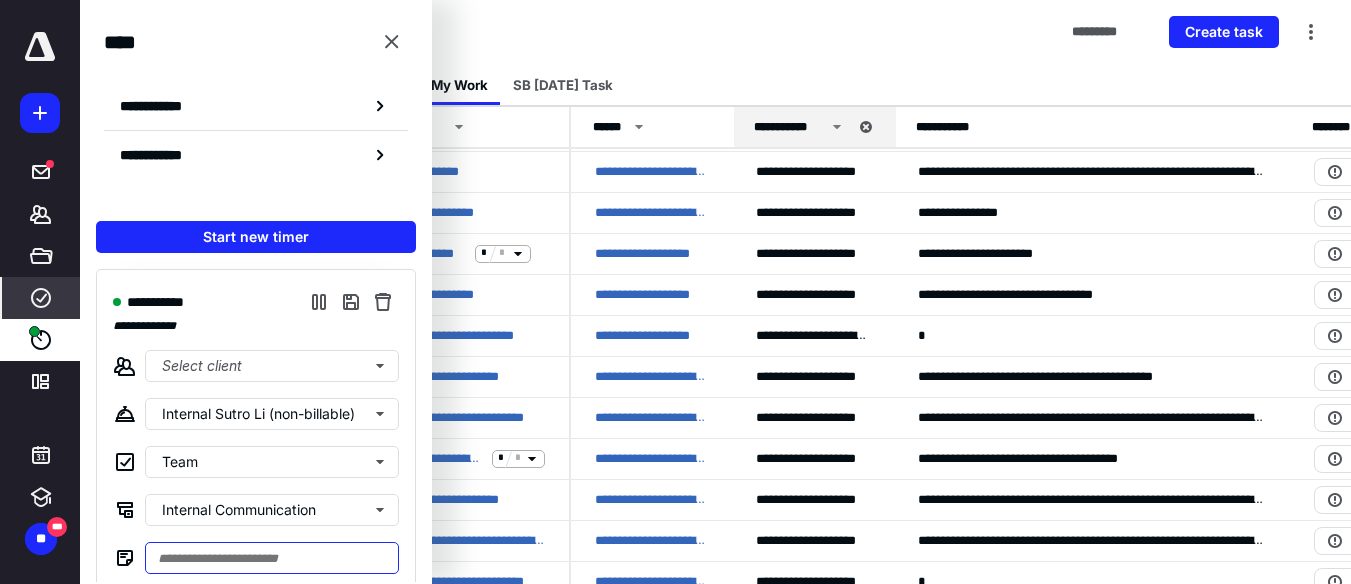 click at bounding box center (272, 558) 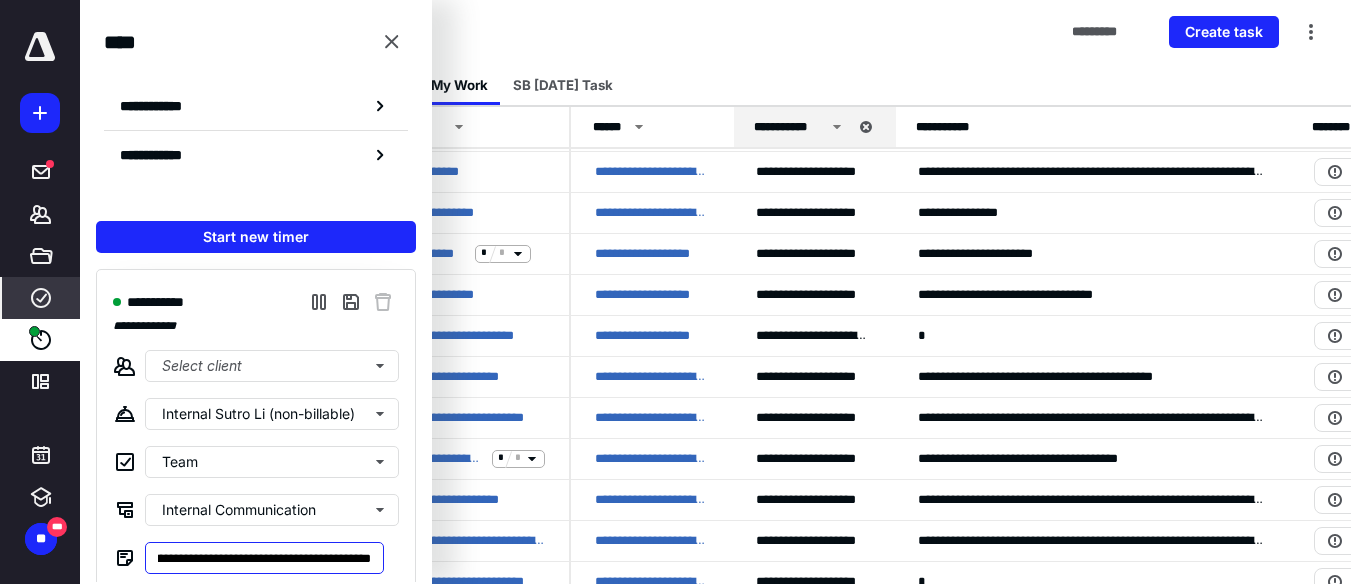 scroll, scrollTop: 0, scrollLeft: 140, axis: horizontal 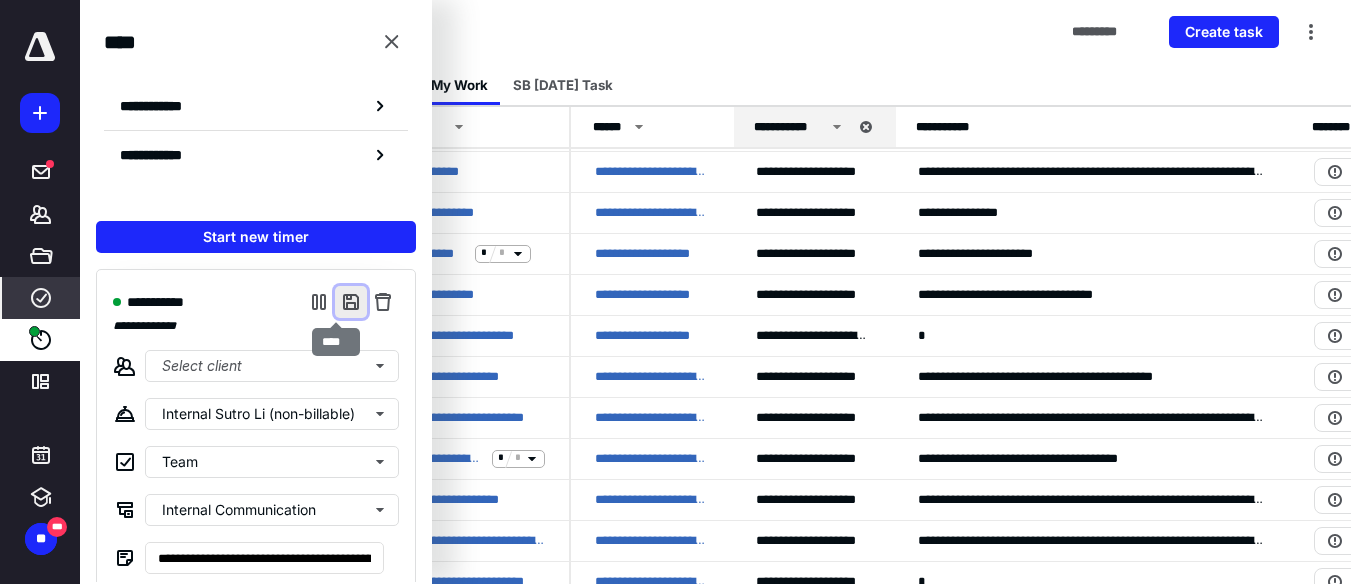 click at bounding box center (351, 302) 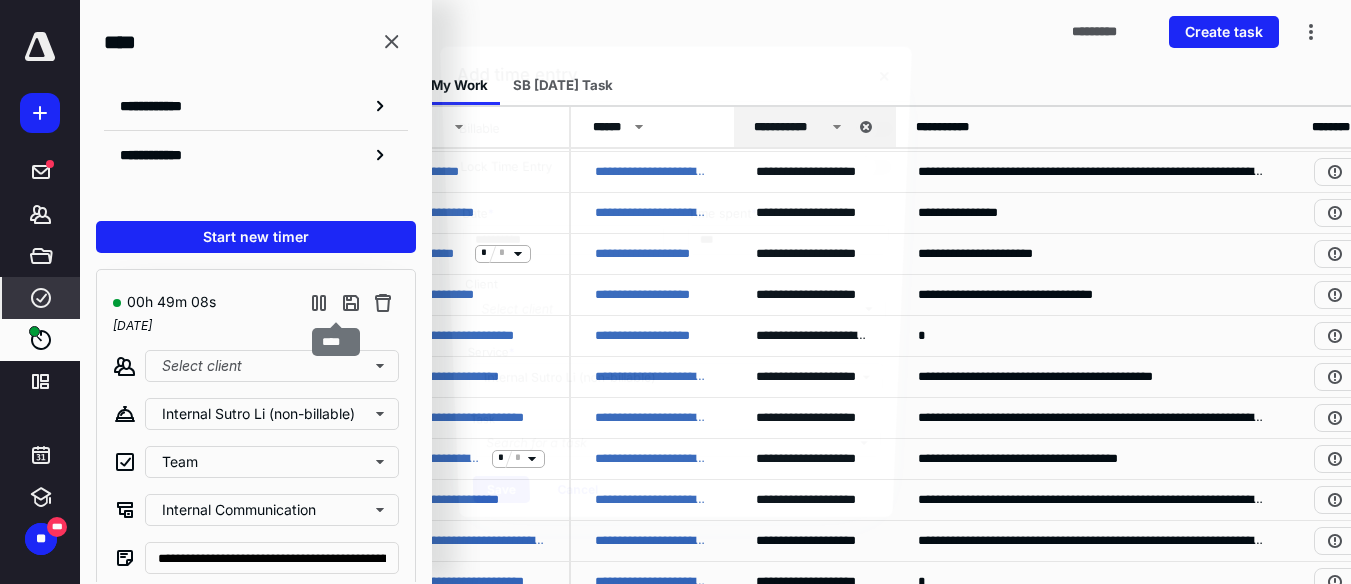 type on "***" 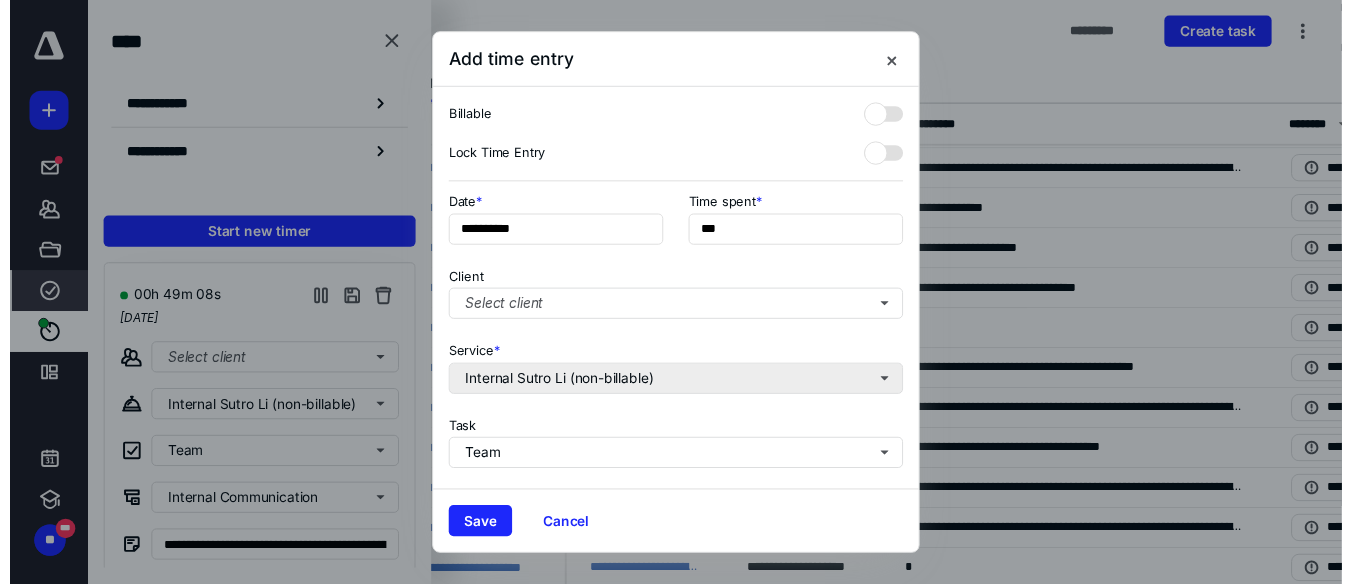 scroll, scrollTop: 303, scrollLeft: 0, axis: vertical 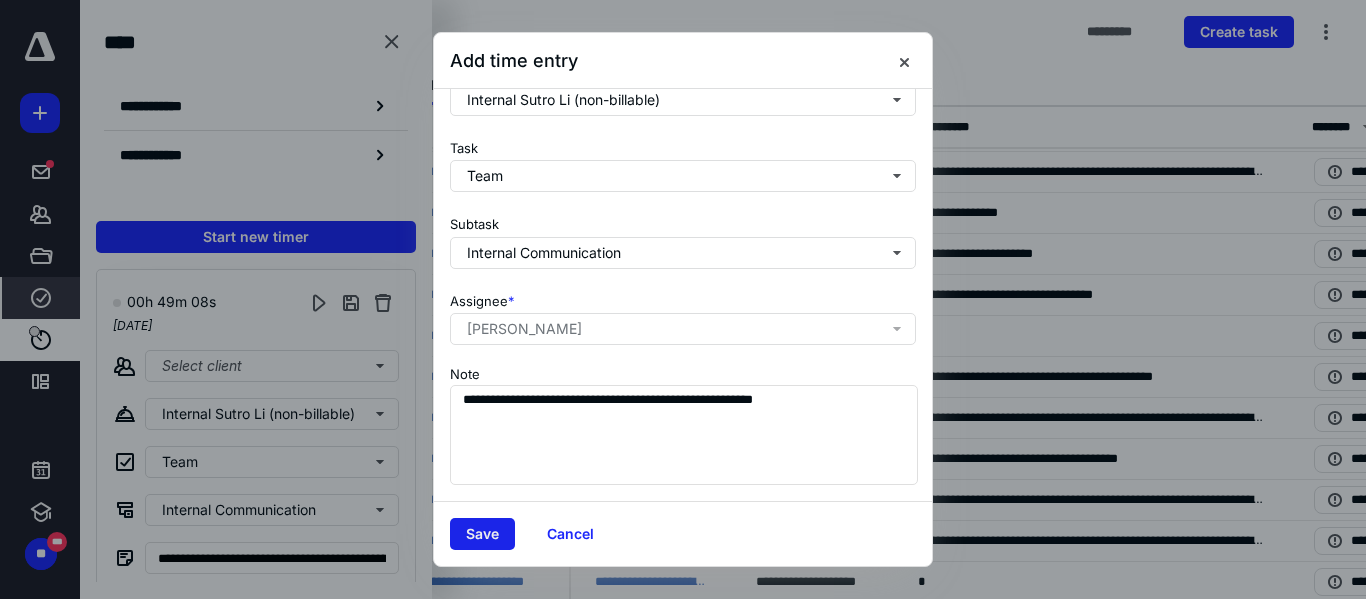 click on "Save" at bounding box center (482, 534) 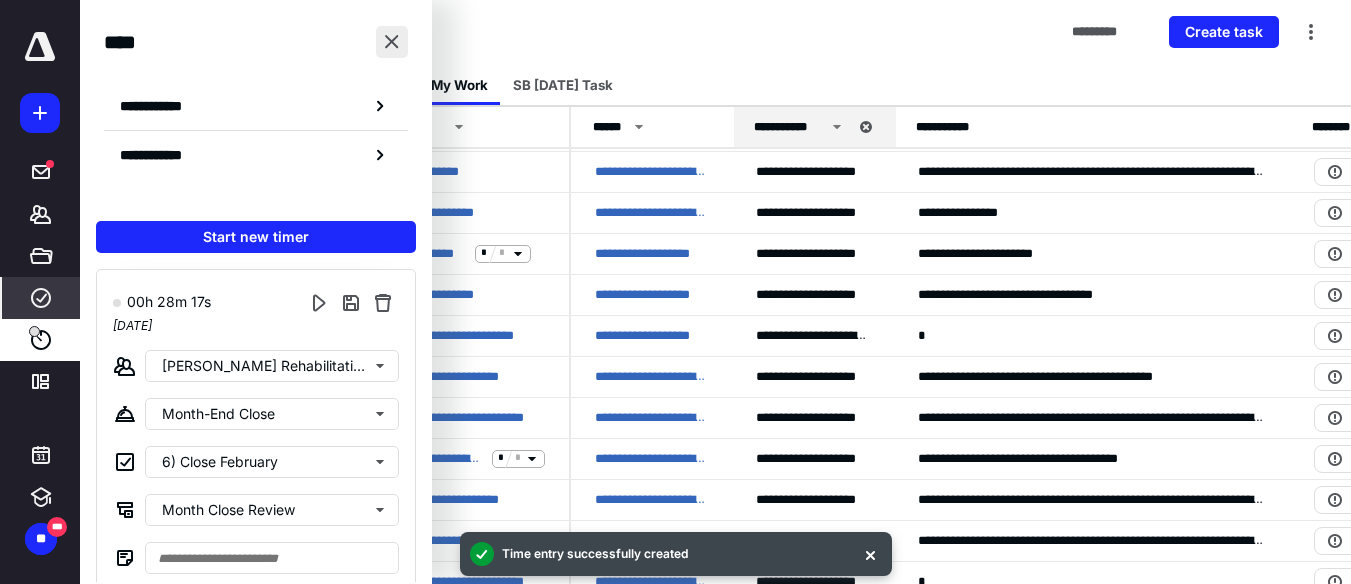 click at bounding box center (392, 42) 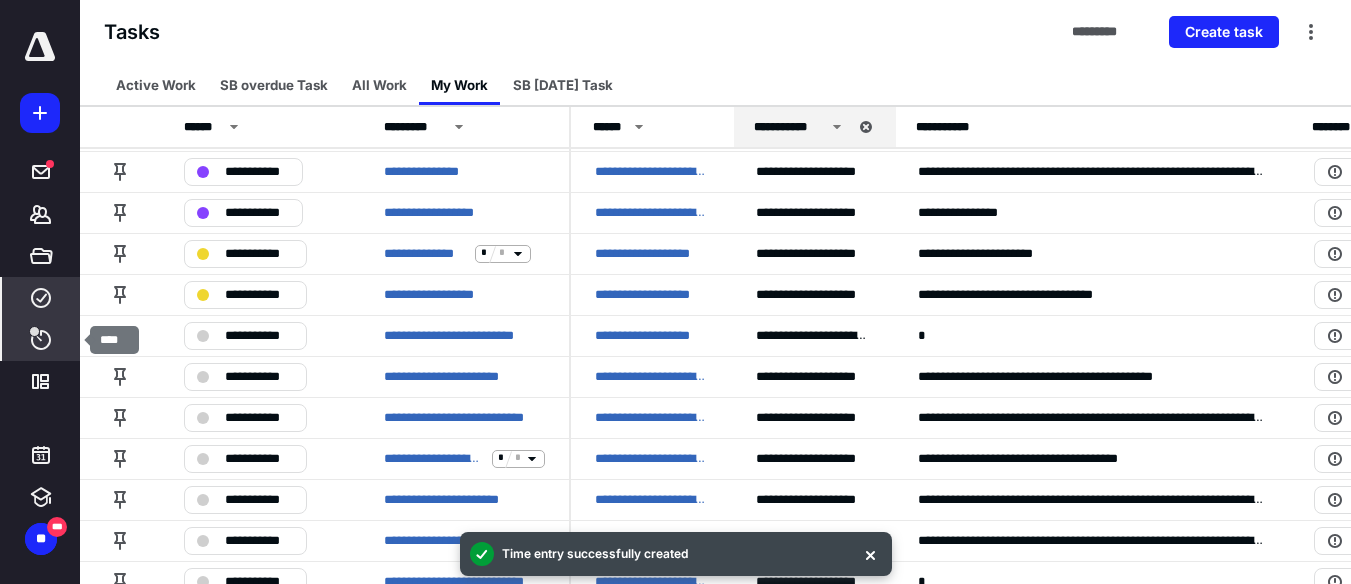 click 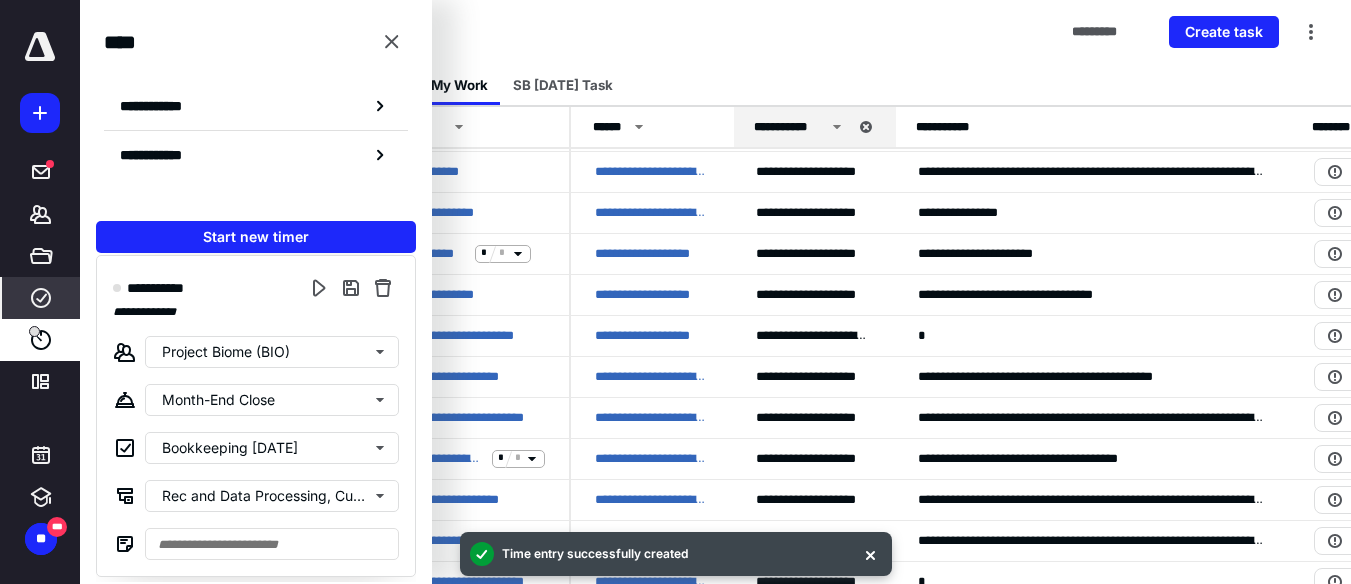 scroll, scrollTop: 347, scrollLeft: 0, axis: vertical 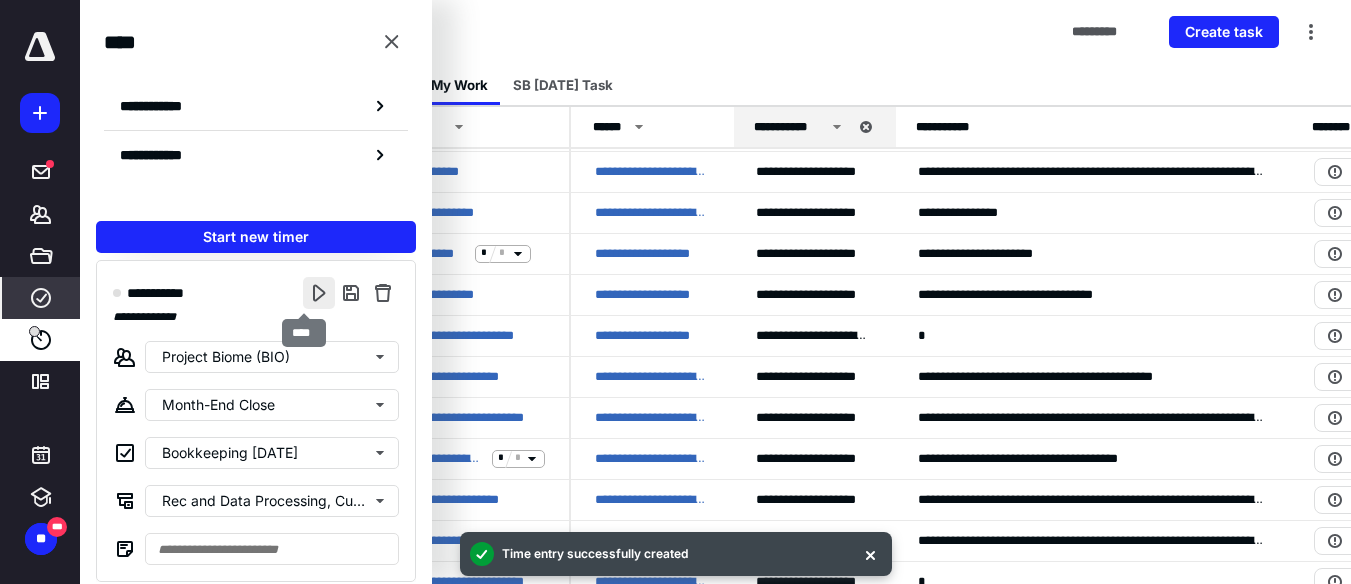 click at bounding box center (319, 293) 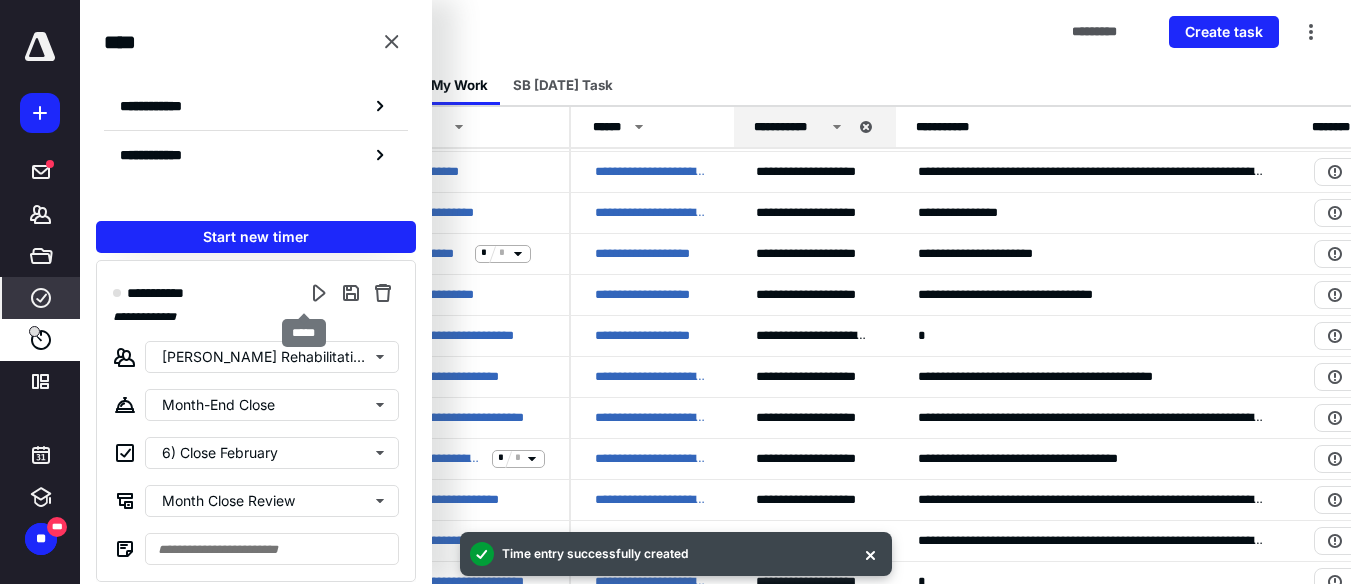 scroll, scrollTop: 9, scrollLeft: 0, axis: vertical 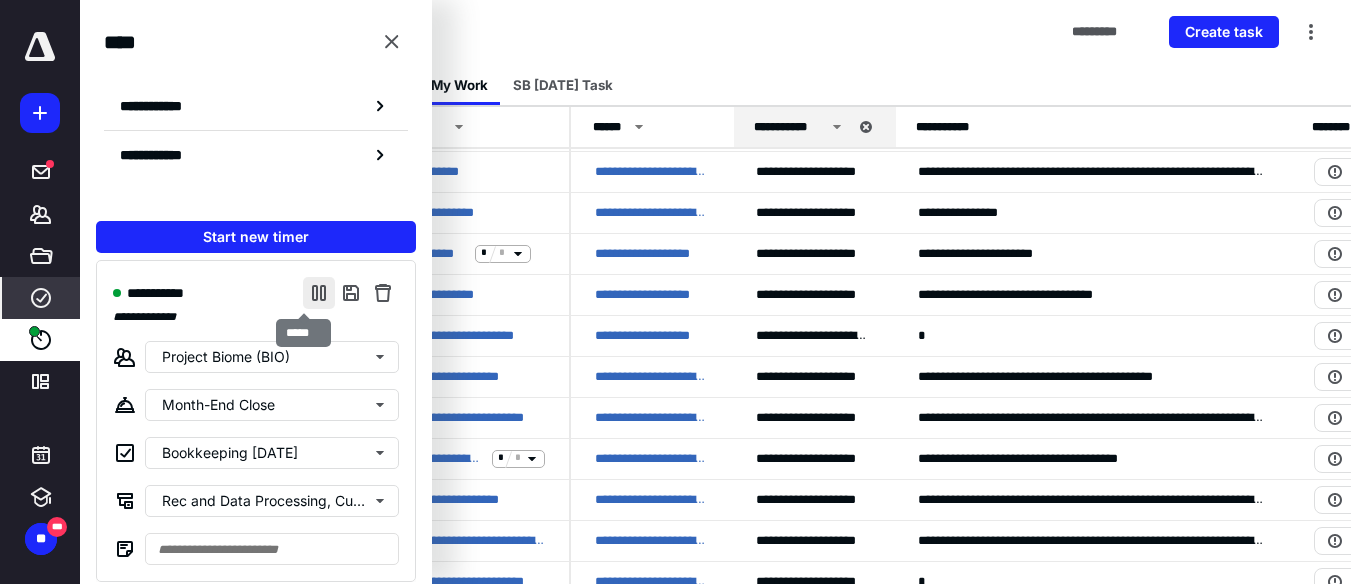 type 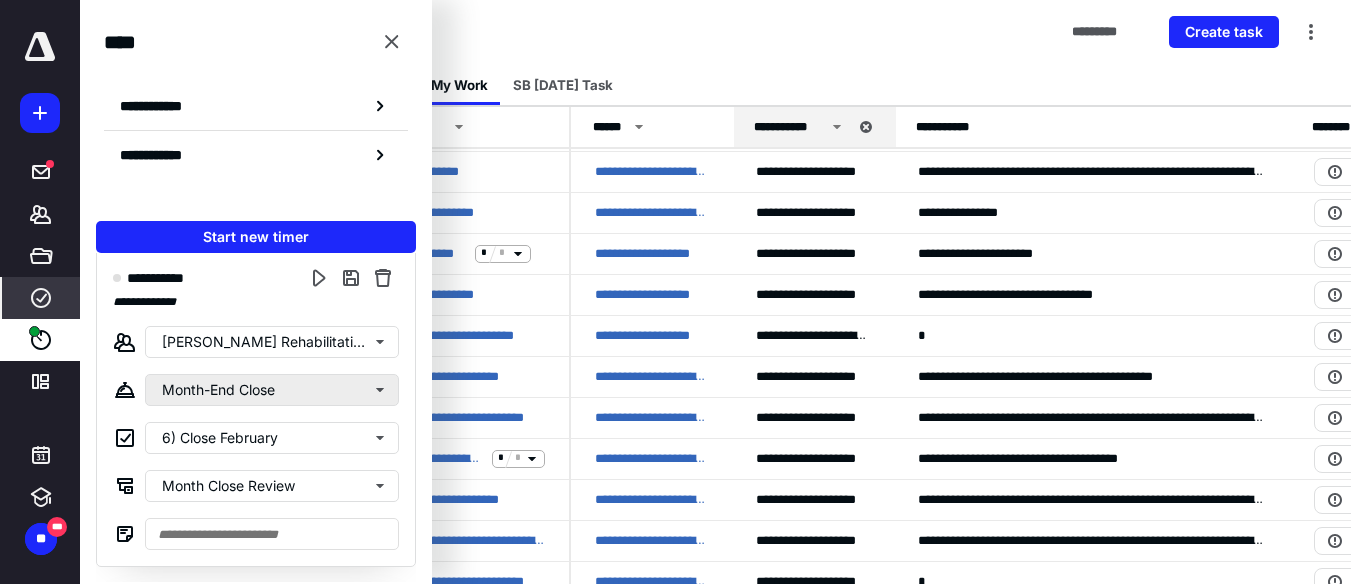 scroll, scrollTop: 361, scrollLeft: 0, axis: vertical 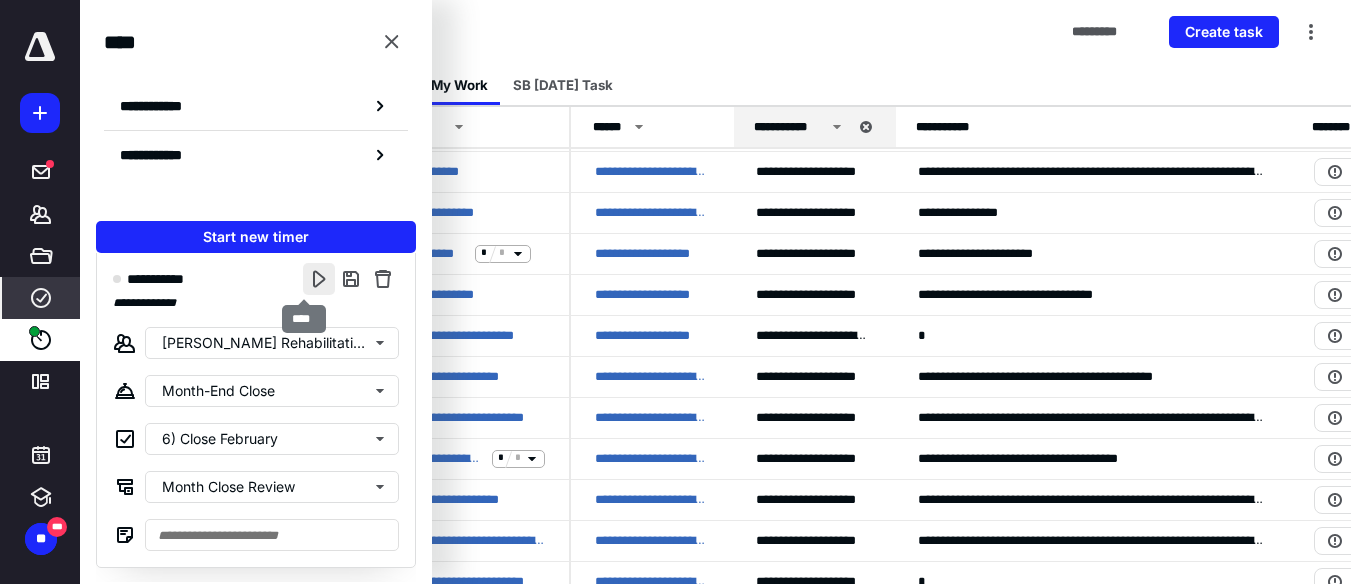 click at bounding box center [319, 279] 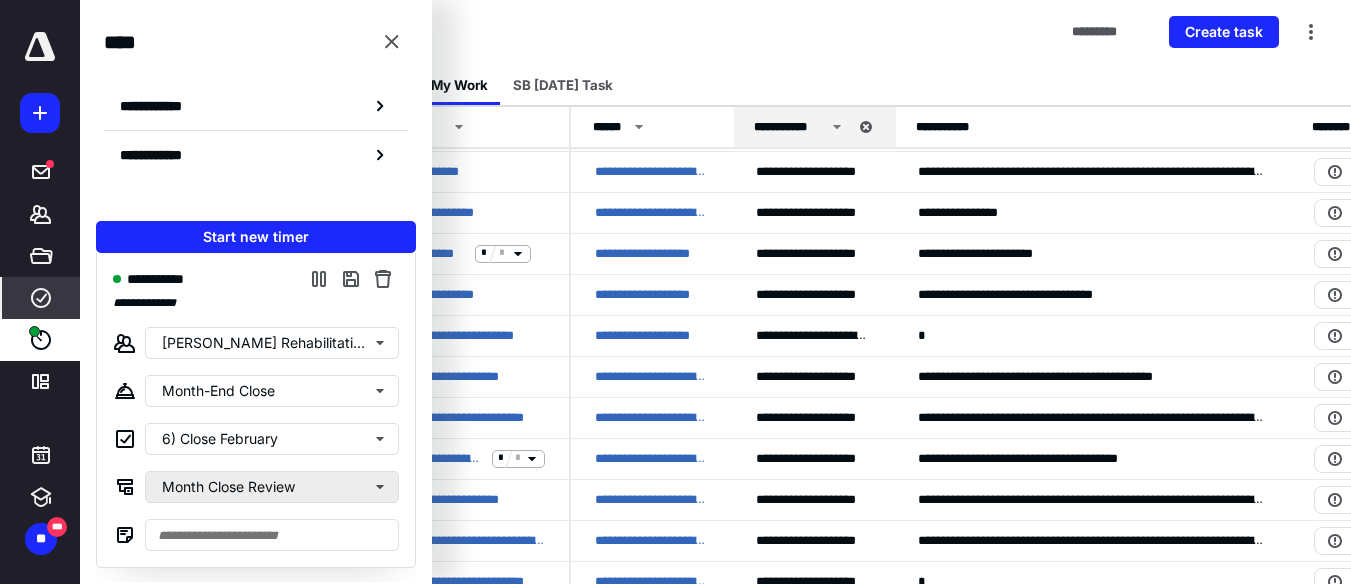 scroll, scrollTop: 0, scrollLeft: 0, axis: both 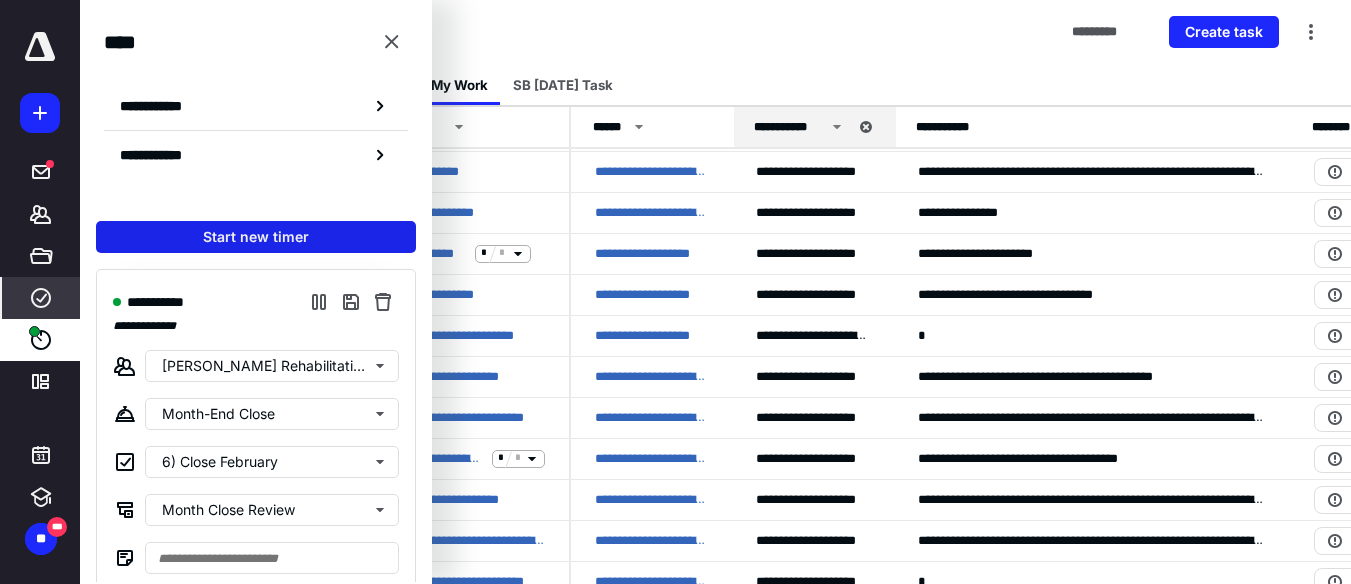 click on "Start new timer" at bounding box center (256, 237) 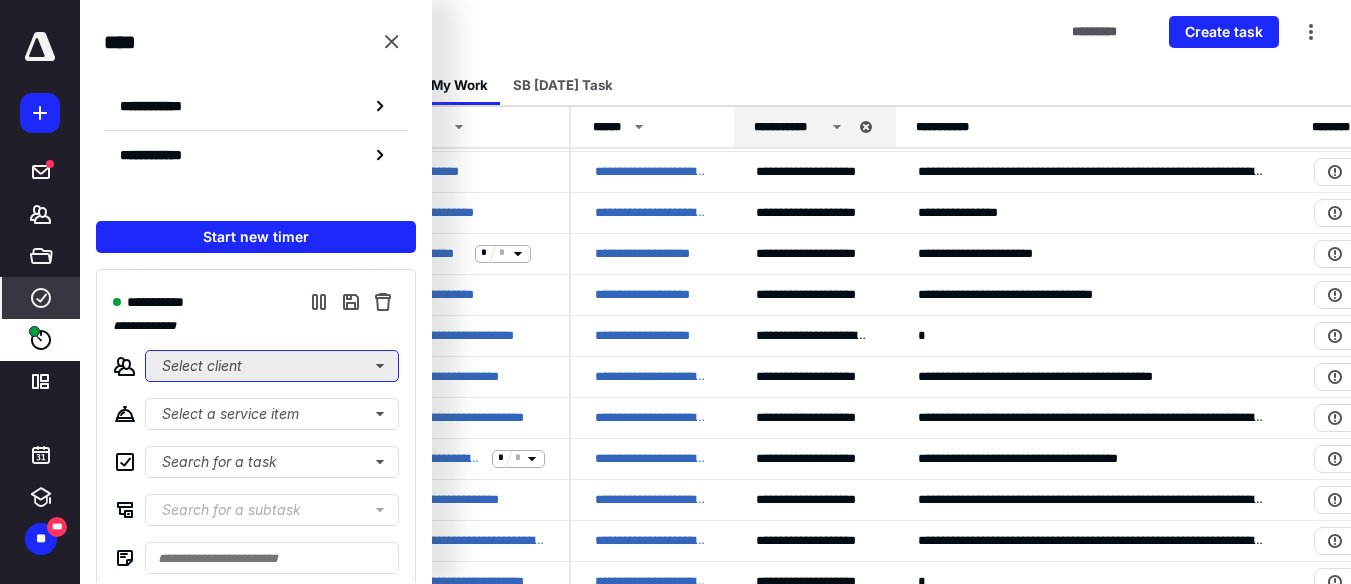 click on "Select client" at bounding box center [272, 366] 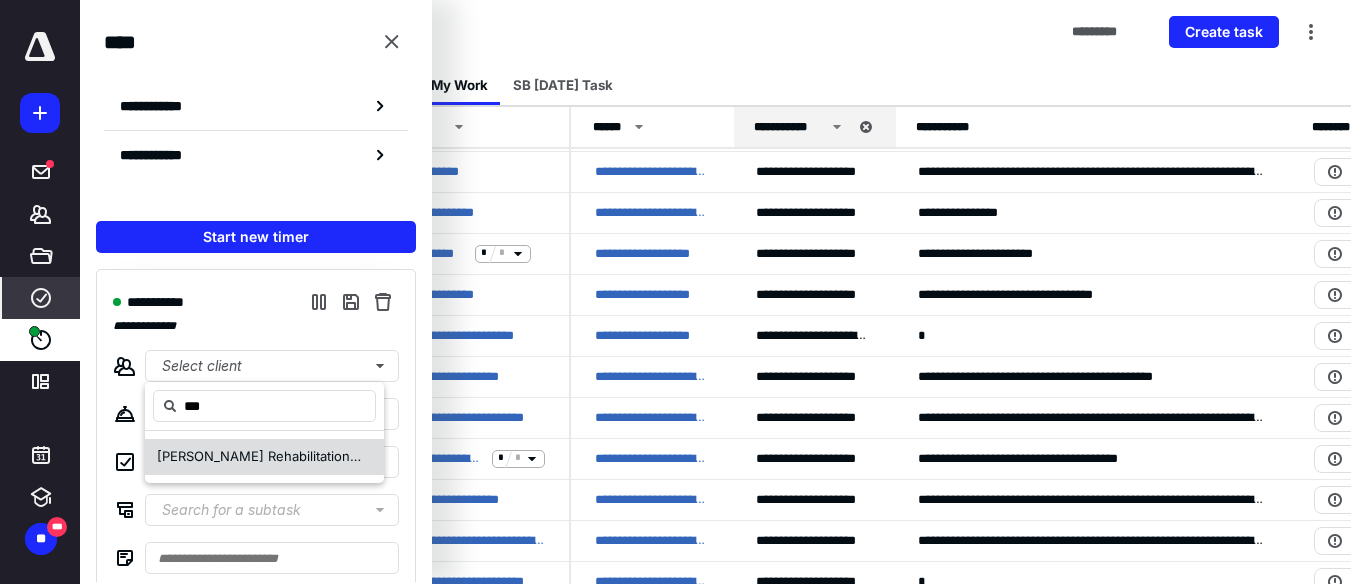 click on "[PERSON_NAME] Rehabilitation & Land Conservancy Fund ( AKD )" at bounding box center [264, 457] 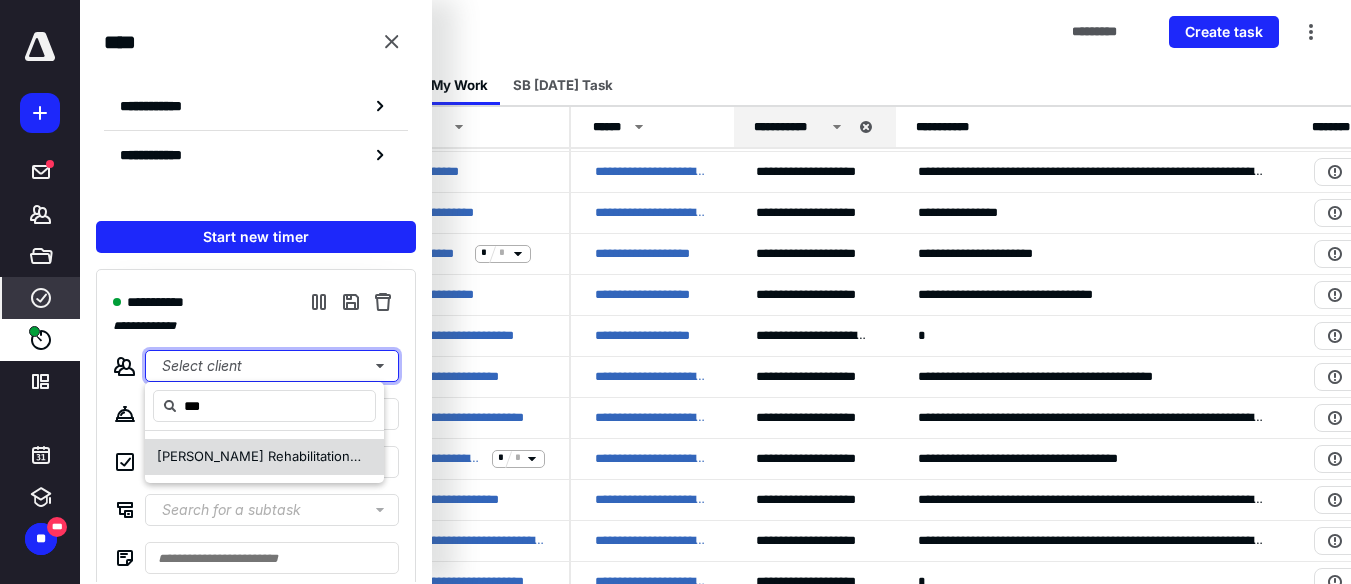 type 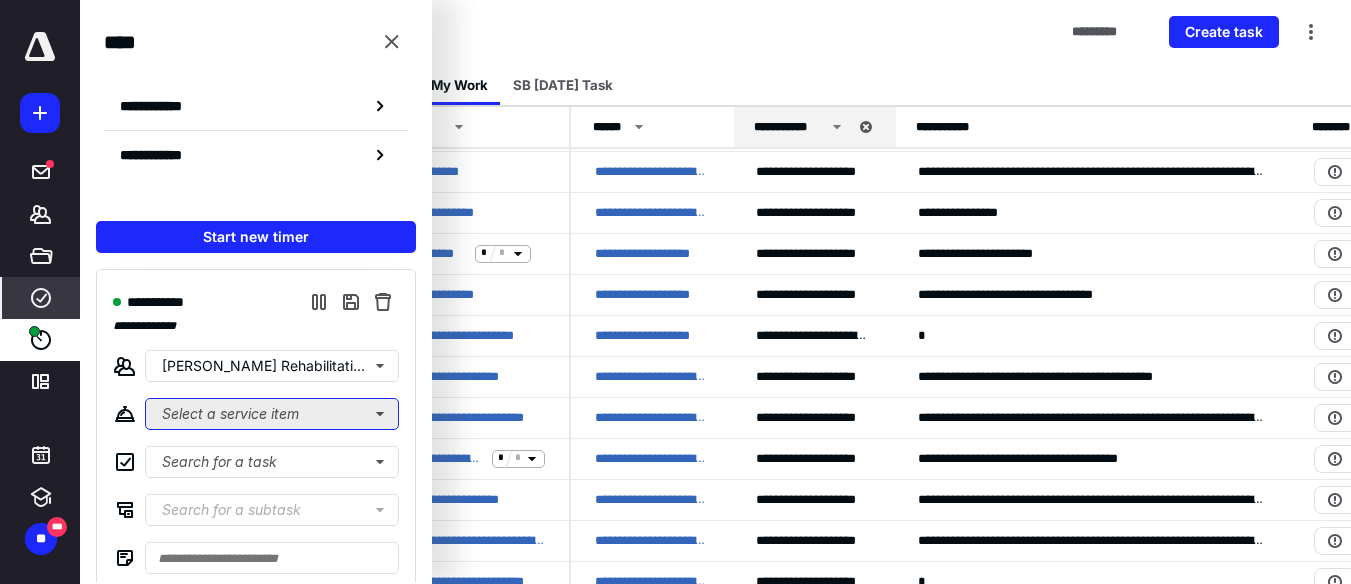 click on "Select a service item" at bounding box center [272, 414] 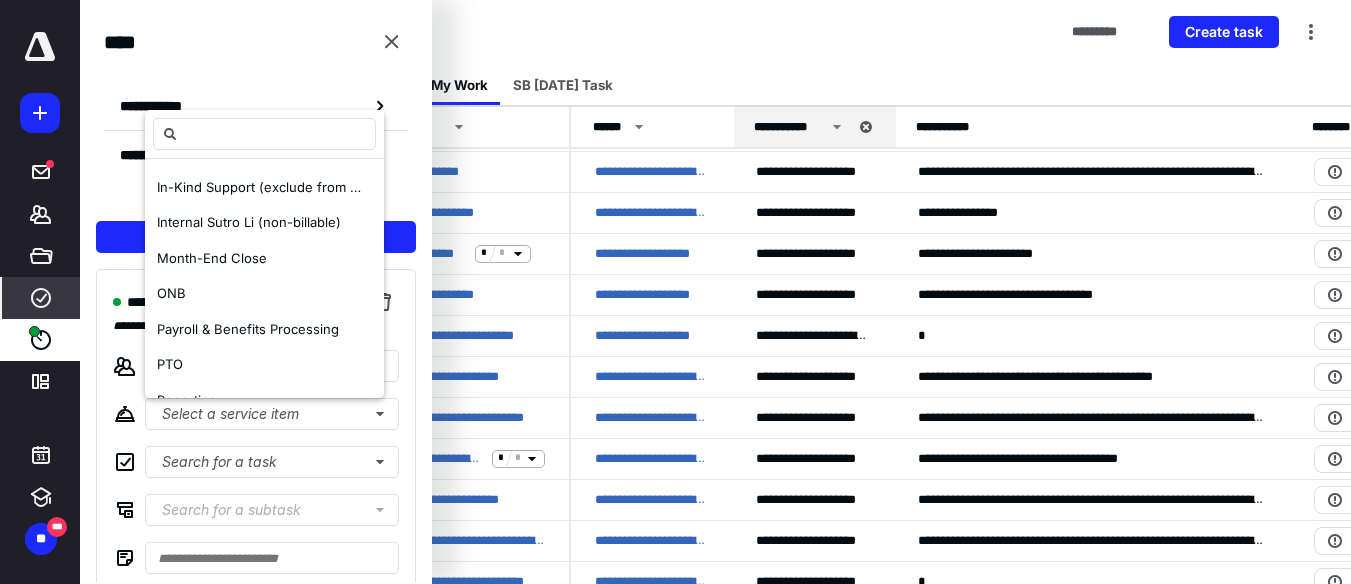 scroll, scrollTop: 282, scrollLeft: 0, axis: vertical 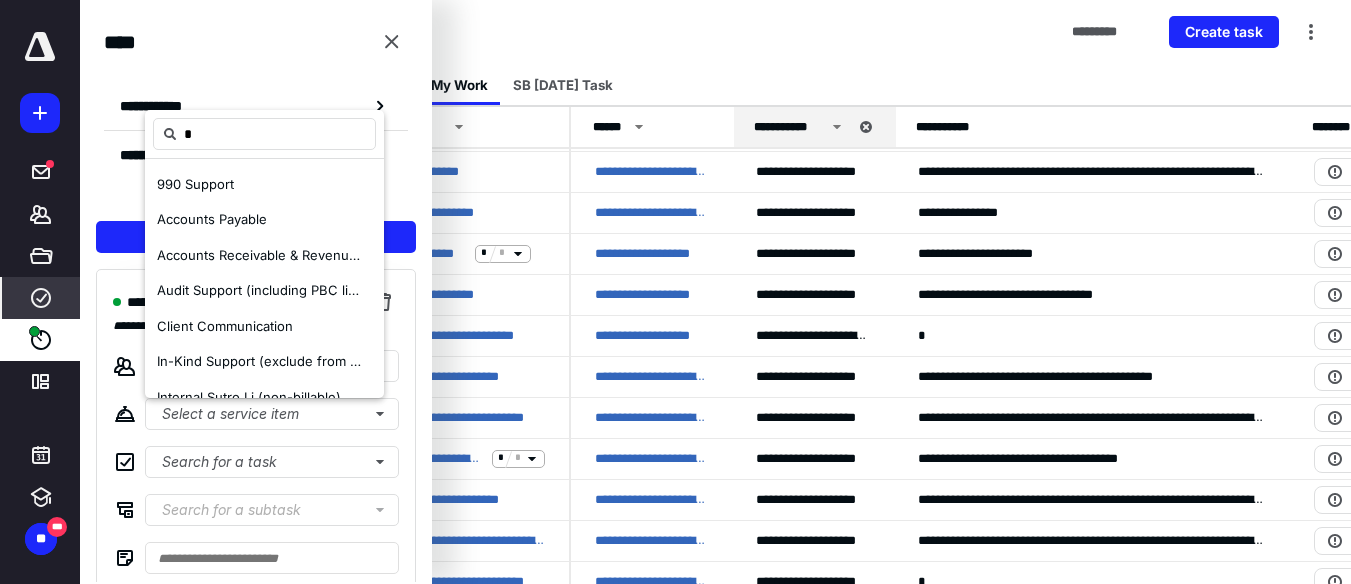 click on "**********" at bounding box center (256, 102) 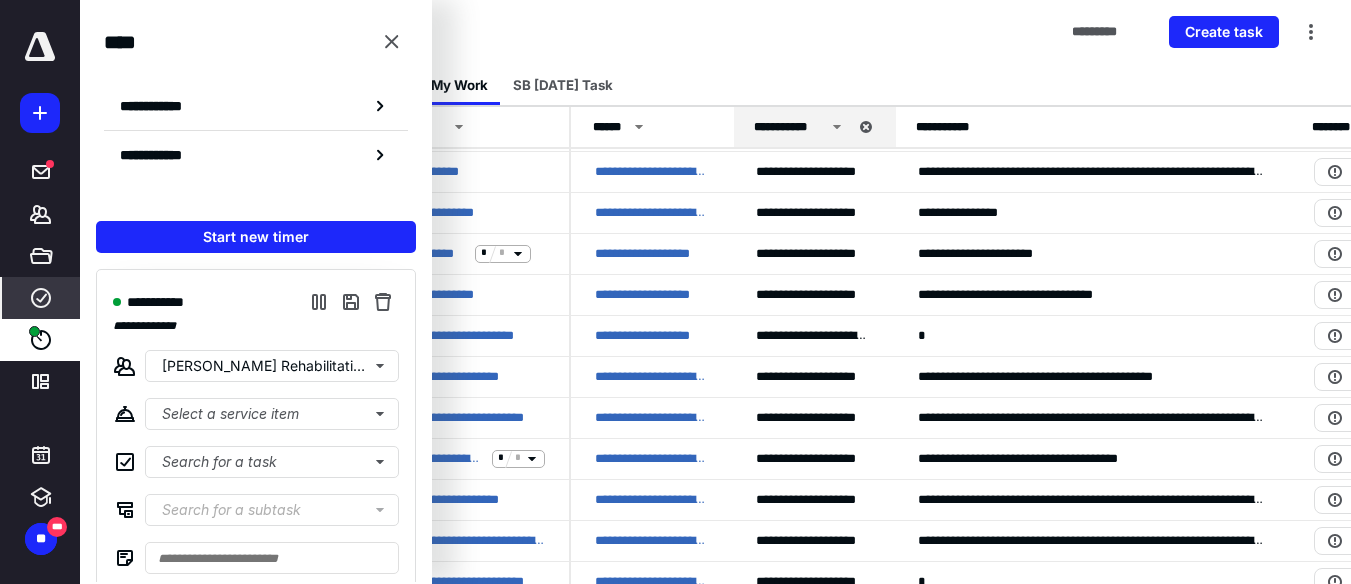 scroll, scrollTop: 73, scrollLeft: 0, axis: vertical 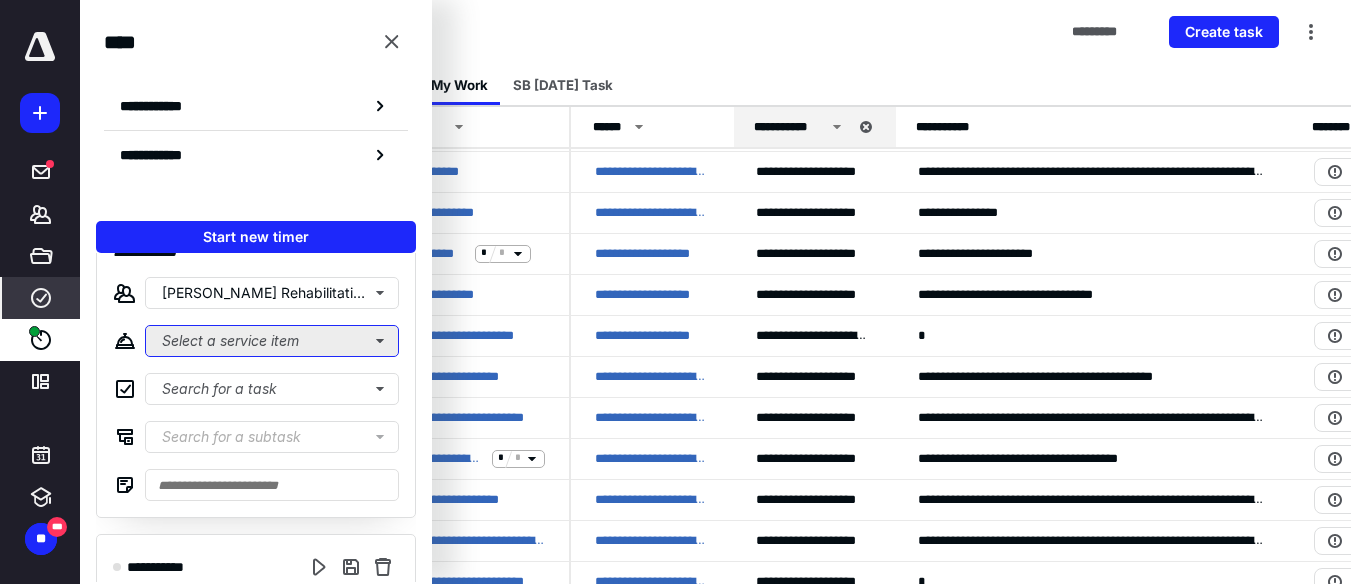 click on "Select a service item" at bounding box center (272, 341) 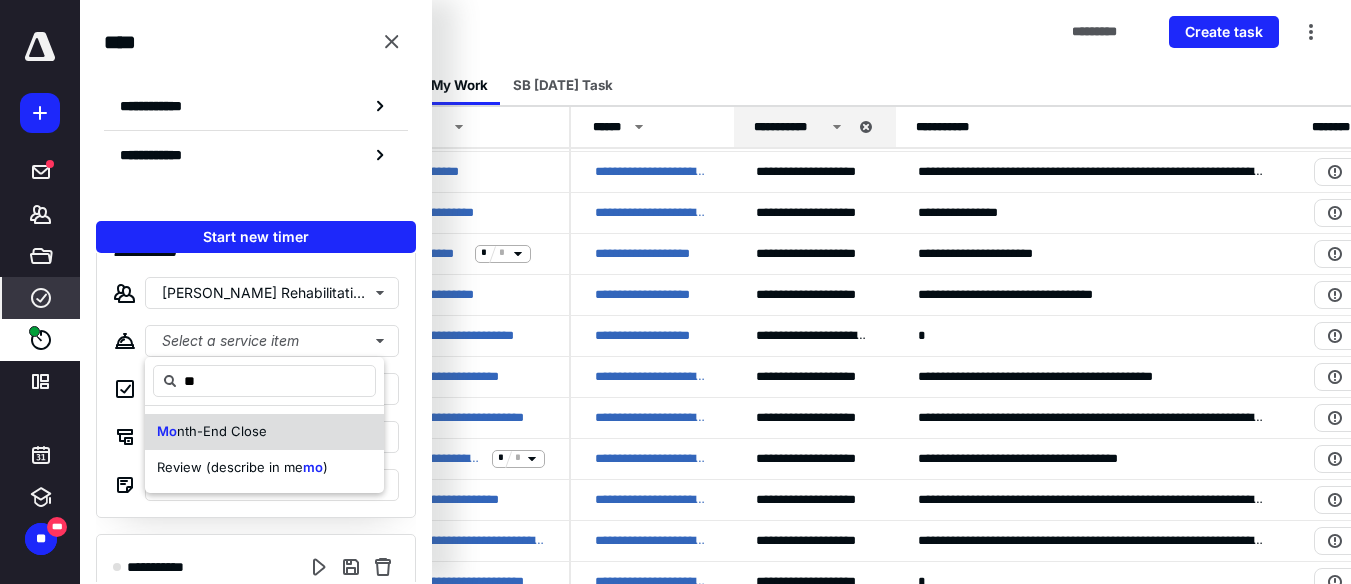 click on "Mo nth-End Close" at bounding box center [264, 432] 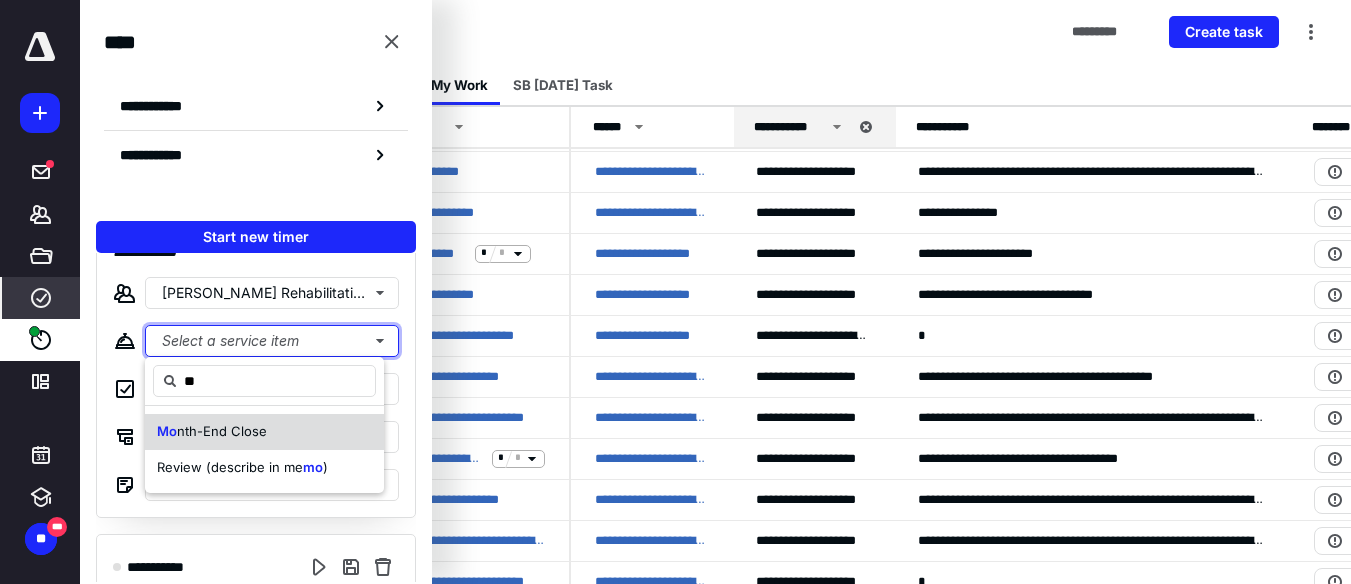 type 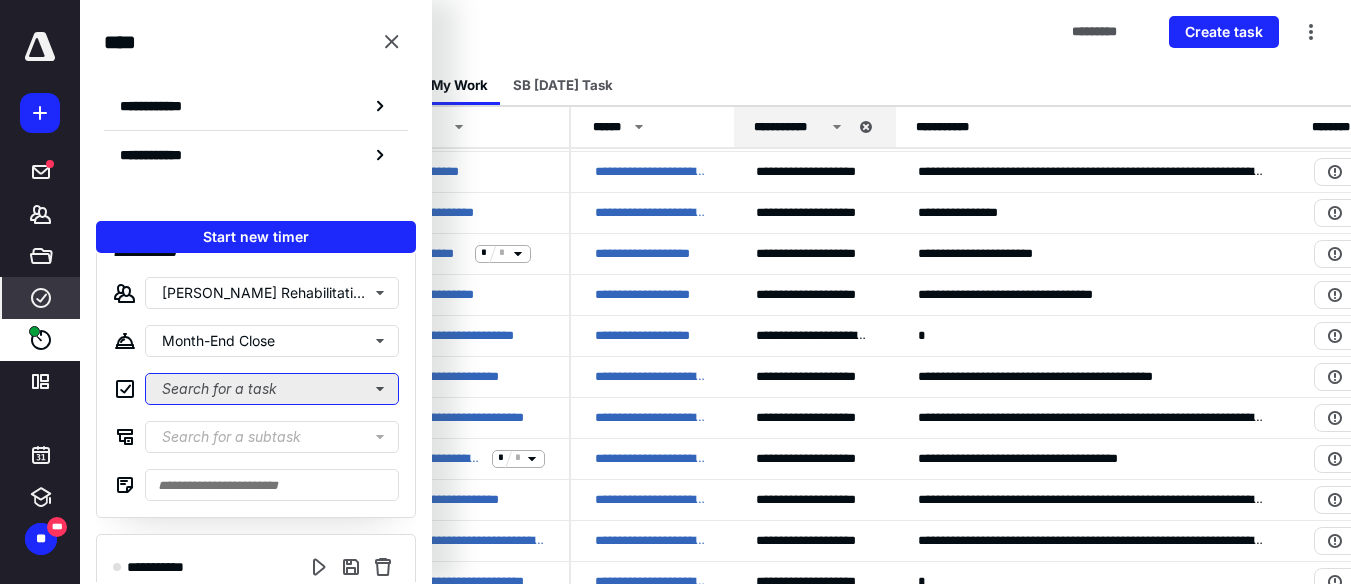 click on "Search for a task" at bounding box center [272, 389] 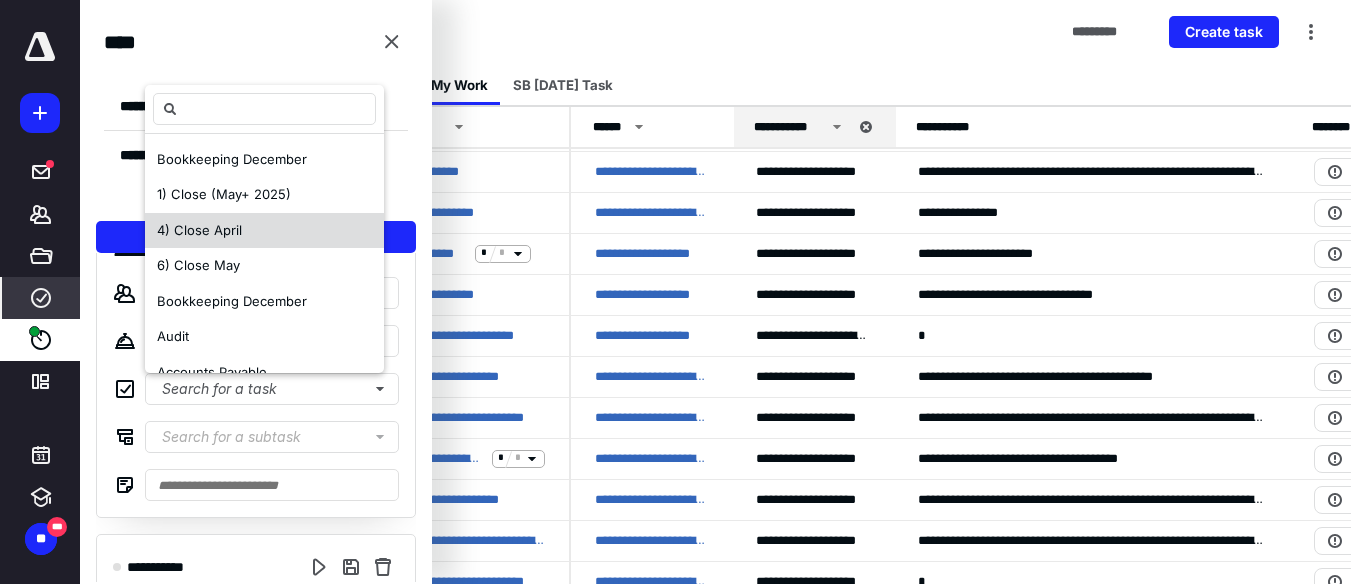 click on "4) Close April" at bounding box center [199, 231] 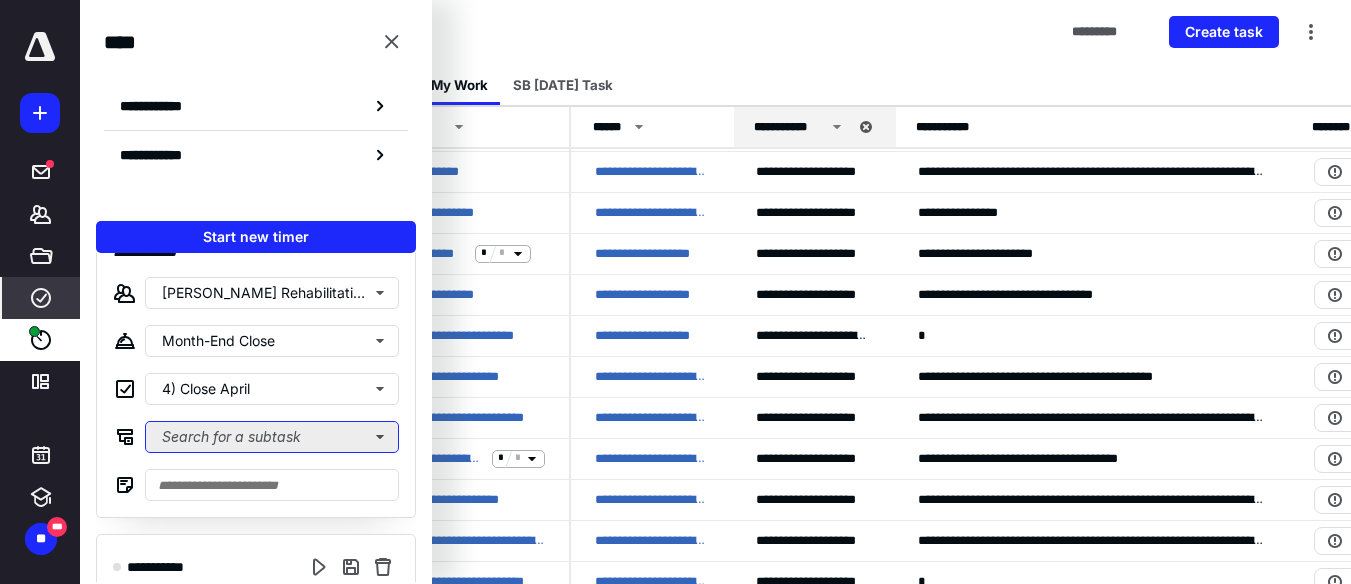 click on "Search for a subtask" at bounding box center [272, 437] 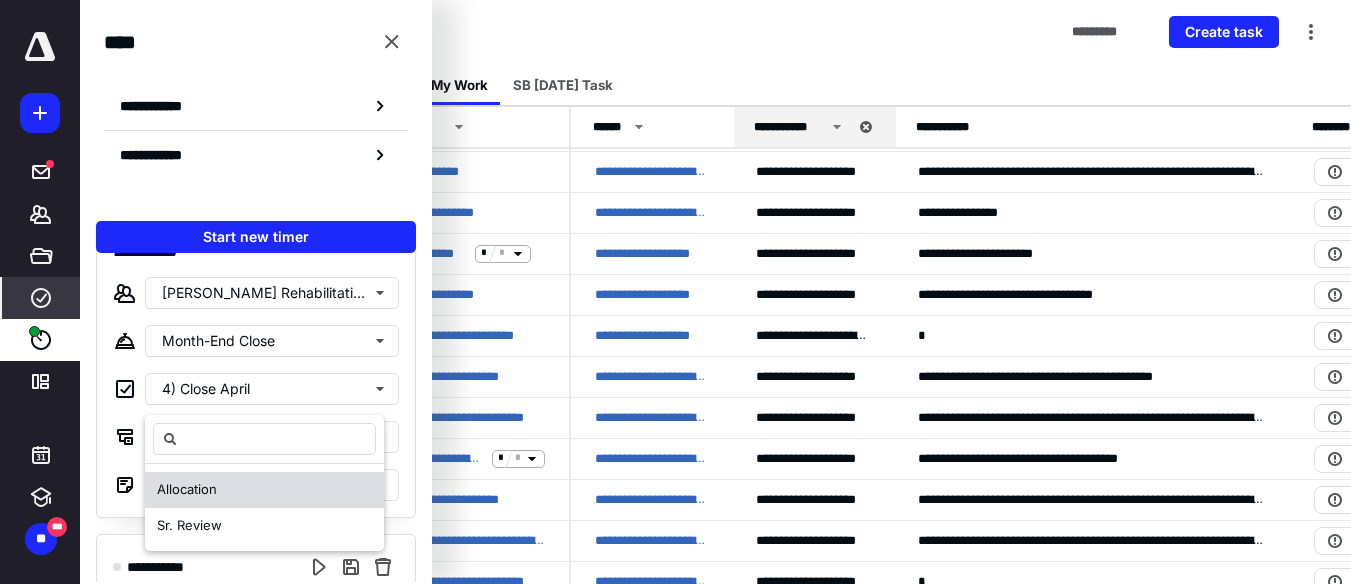 scroll, scrollTop: 118, scrollLeft: 0, axis: vertical 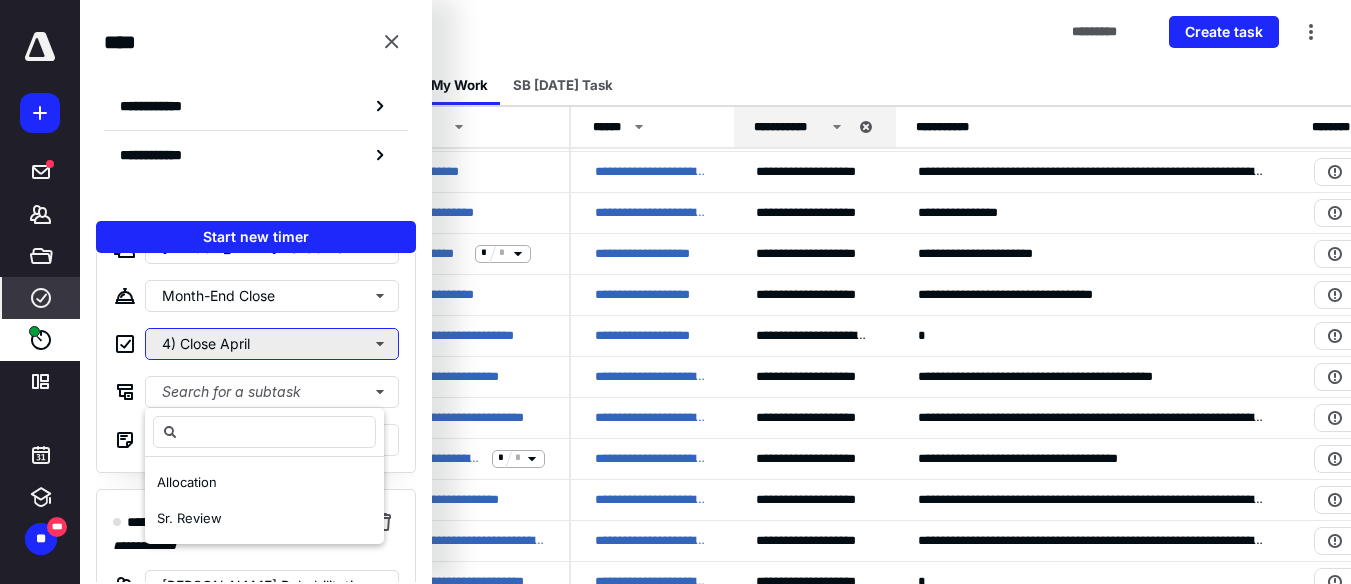 click on "4) Close April" at bounding box center [272, 344] 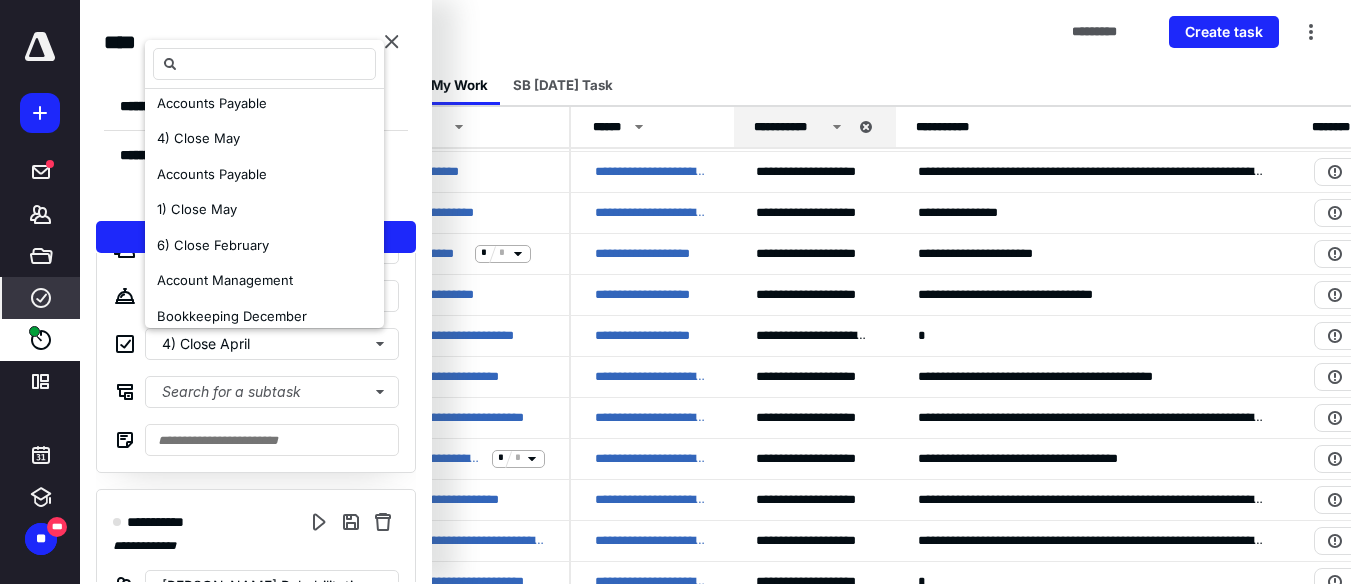 scroll, scrollTop: 265, scrollLeft: 0, axis: vertical 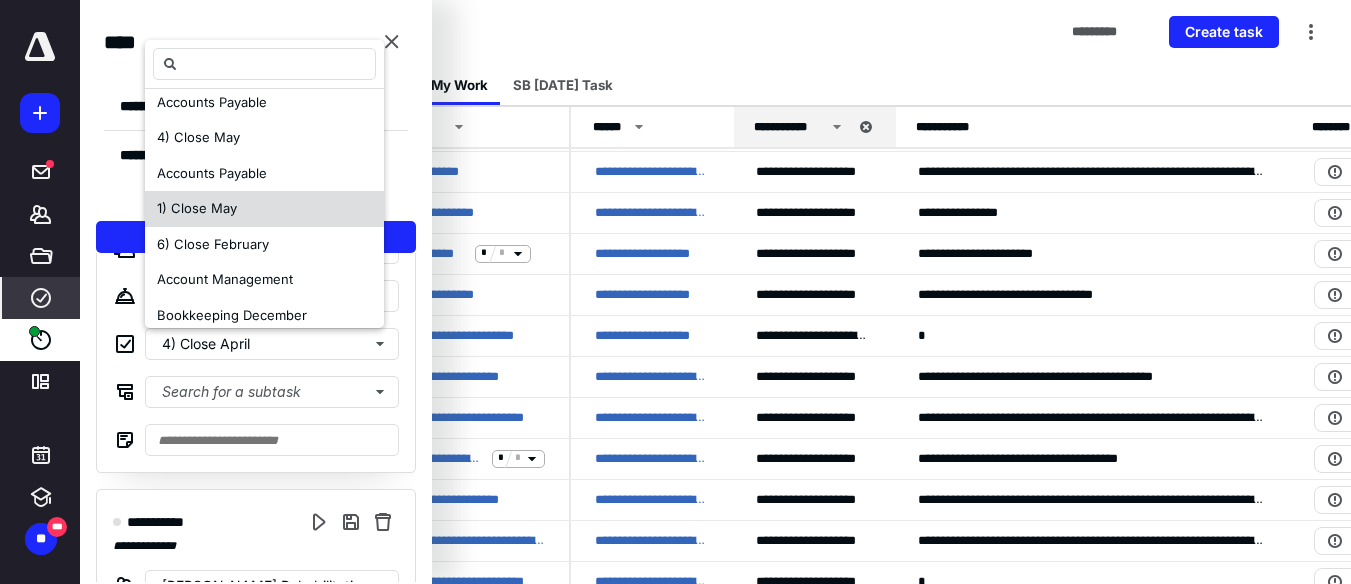 click on "1) Close May" at bounding box center (197, 208) 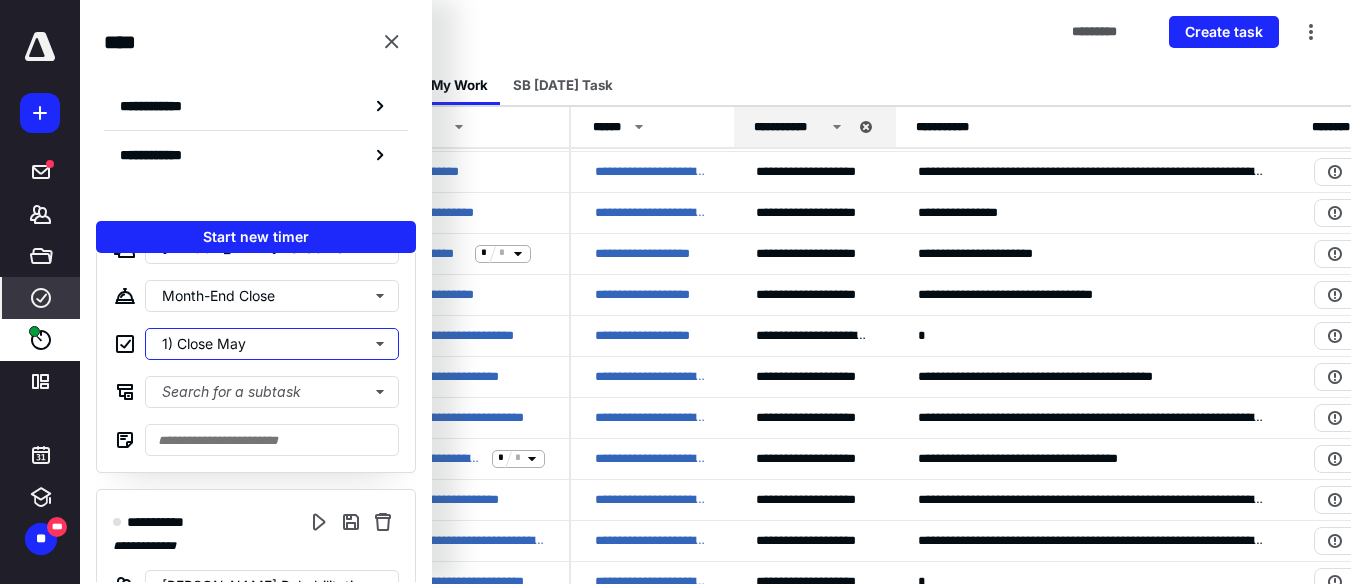 scroll, scrollTop: 0, scrollLeft: 0, axis: both 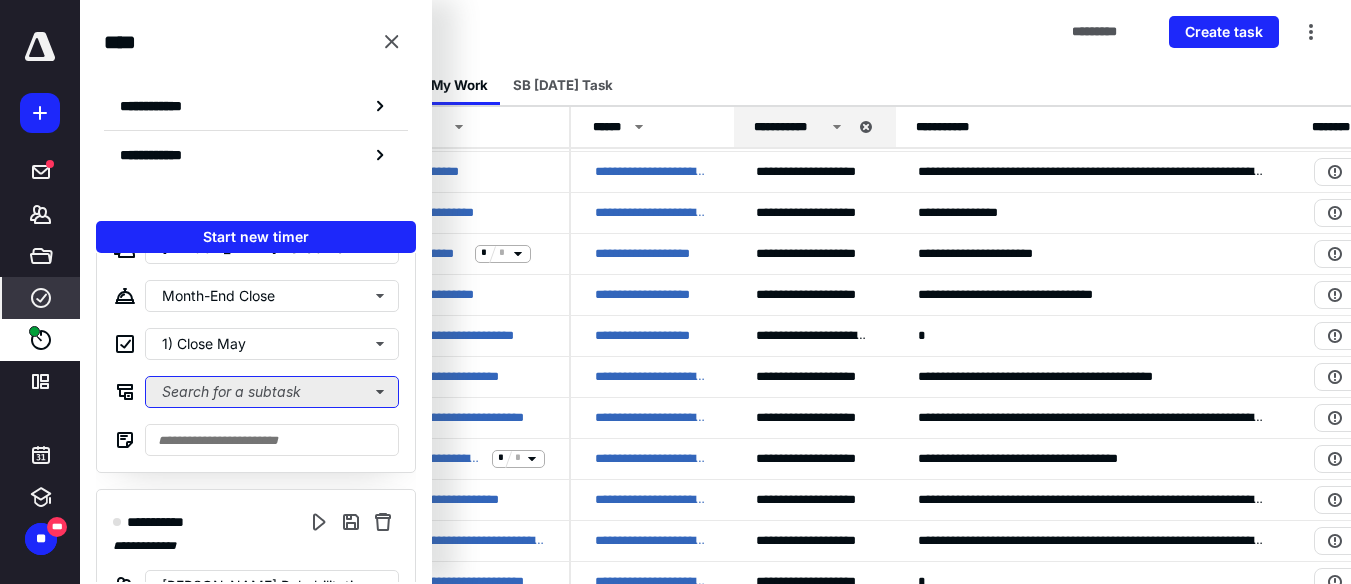 click on "Search for a subtask" at bounding box center [272, 392] 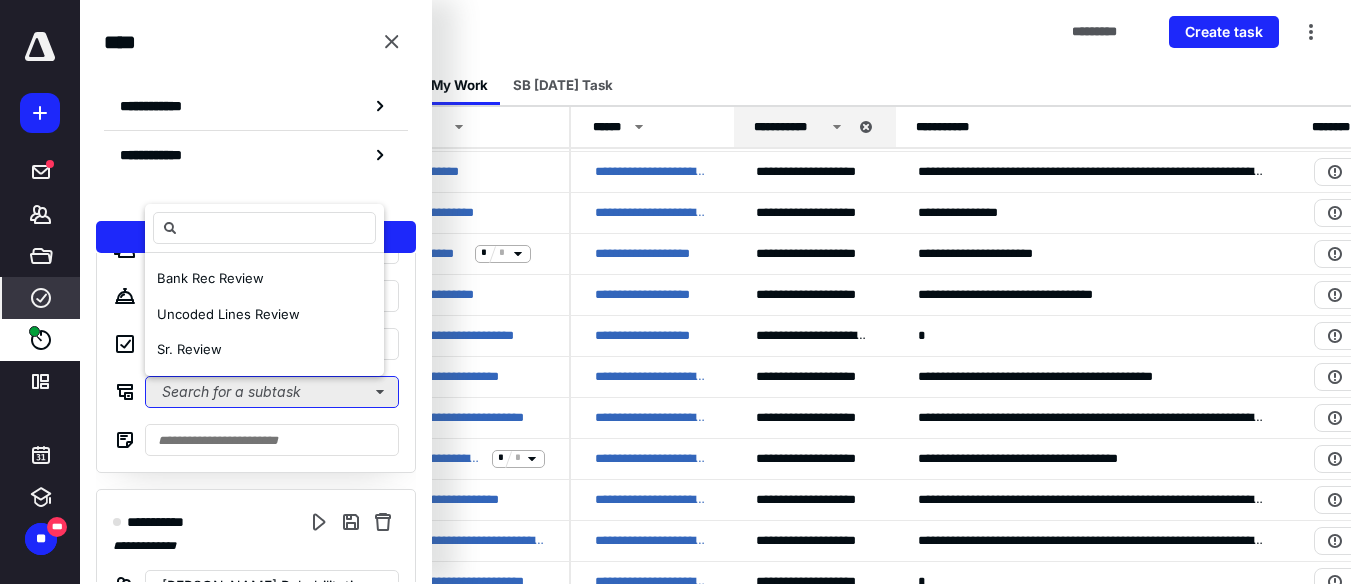 click on "Search for a subtask" at bounding box center (272, 392) 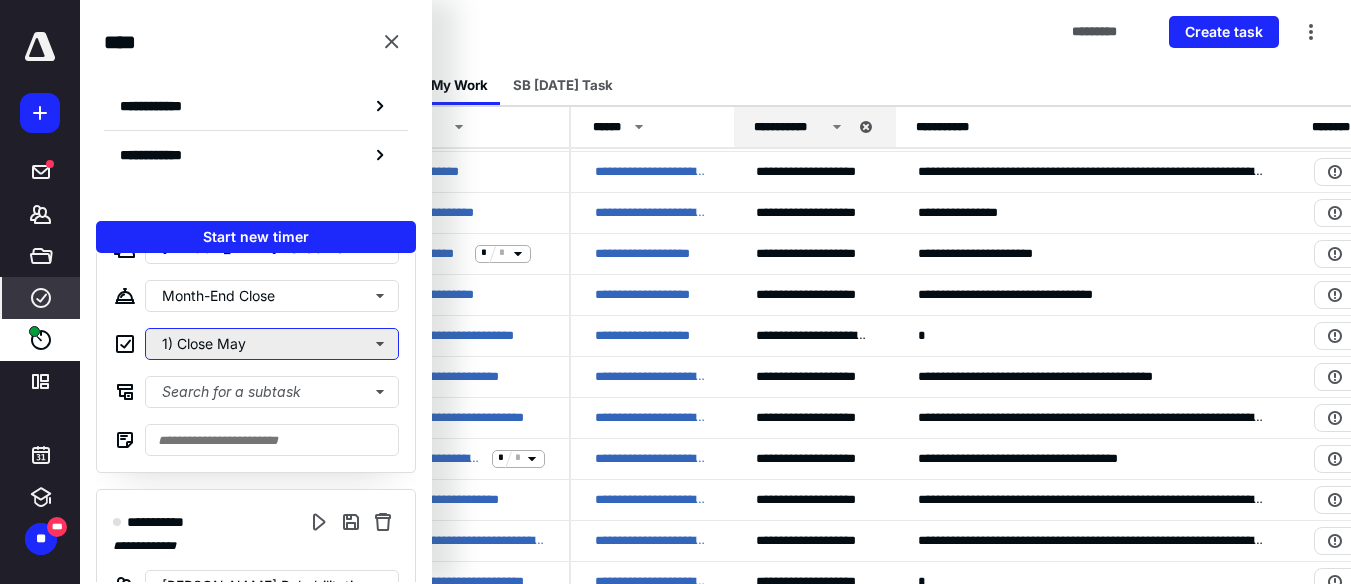 click on "1) Close May" at bounding box center (272, 344) 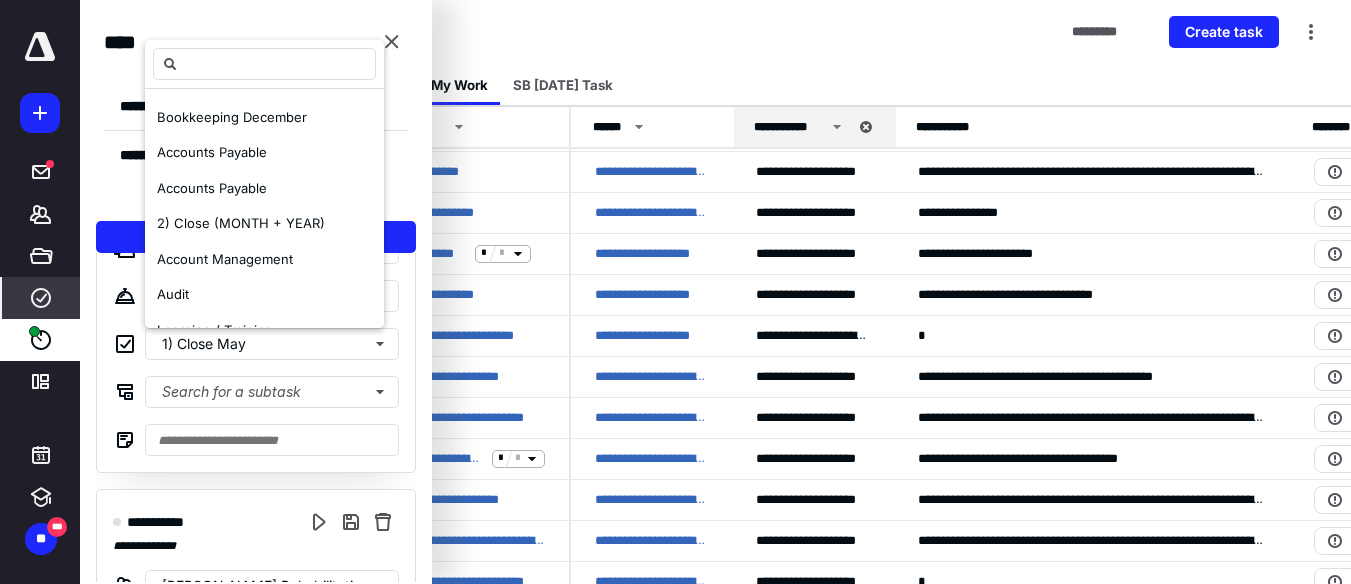scroll, scrollTop: 491, scrollLeft: 0, axis: vertical 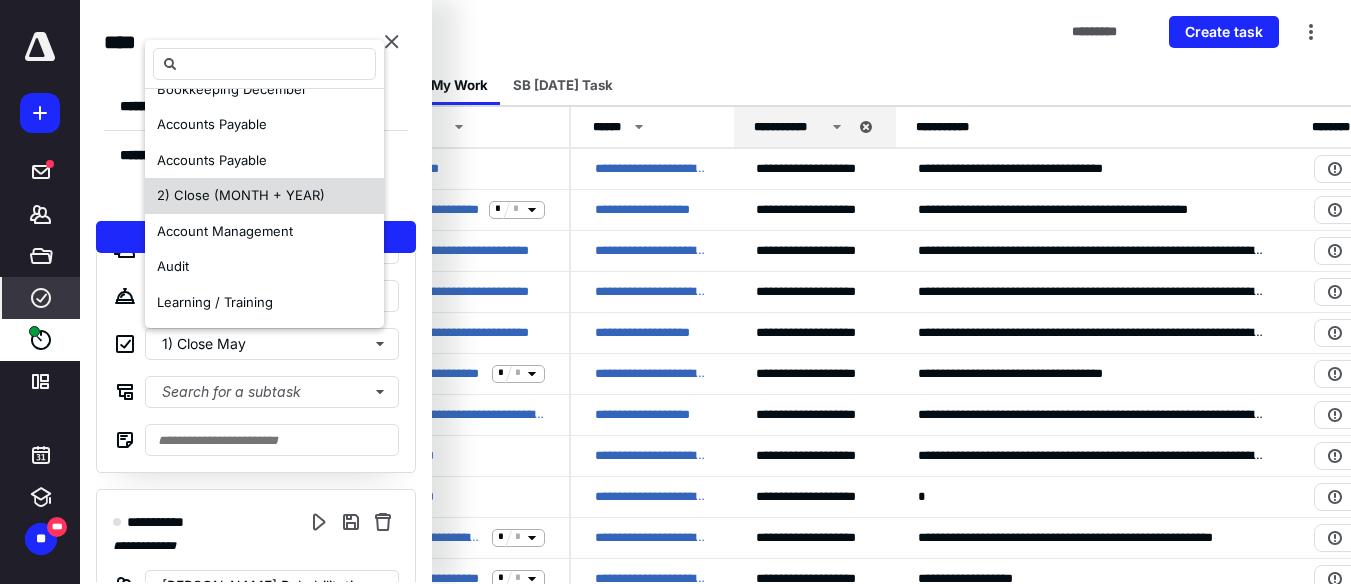 click on "2) Close (MONTH + YEAR)" at bounding box center [241, 195] 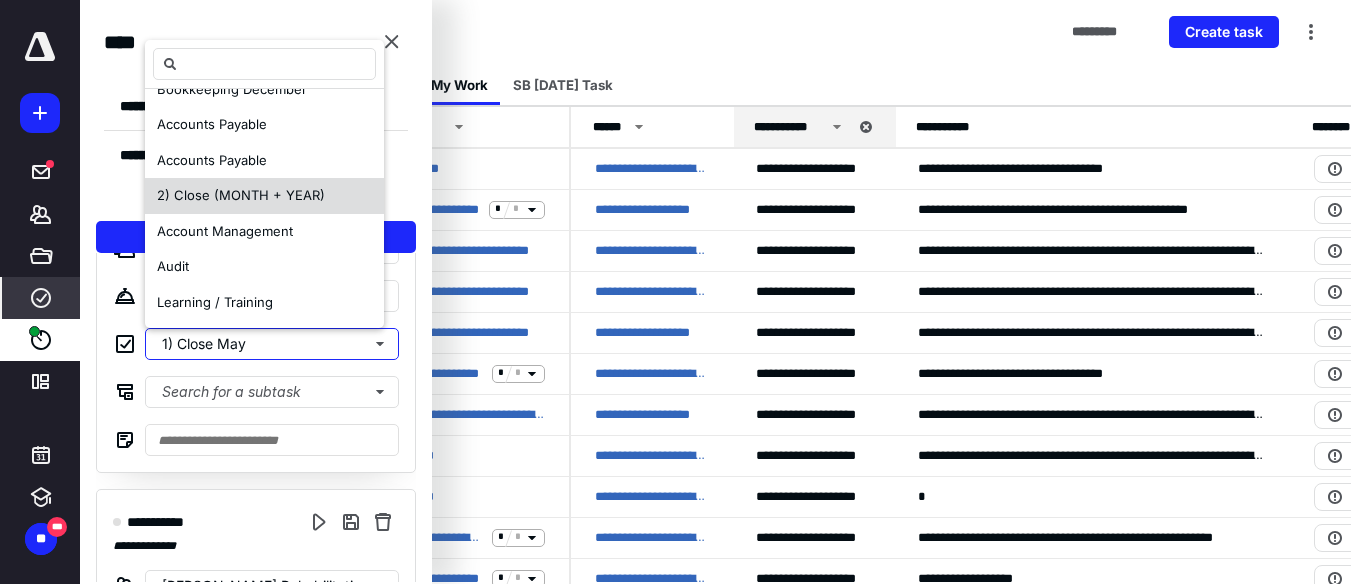 scroll, scrollTop: 0, scrollLeft: 0, axis: both 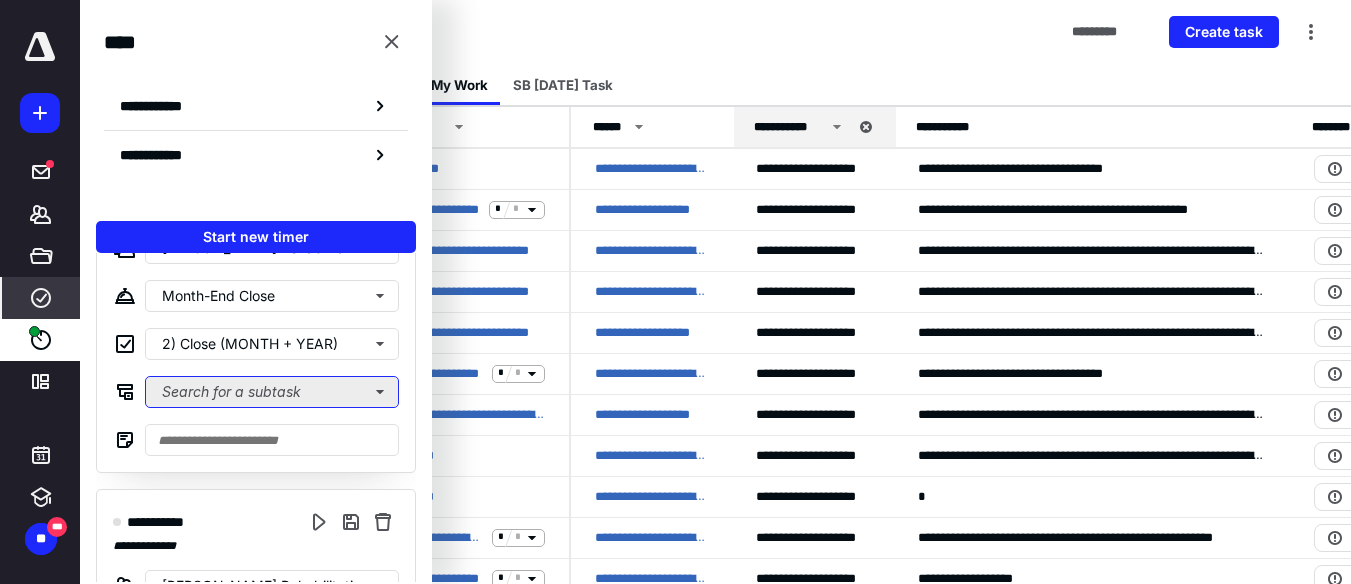 click on "Search for a subtask" at bounding box center [272, 392] 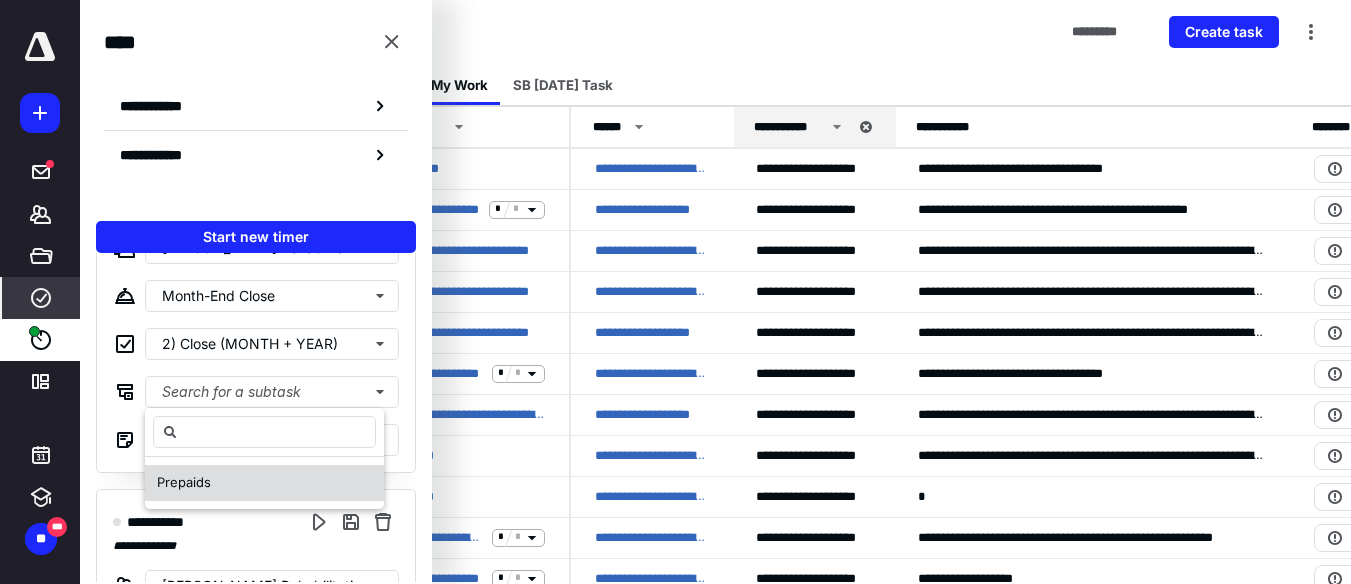 click on "Prepaids" at bounding box center (264, 483) 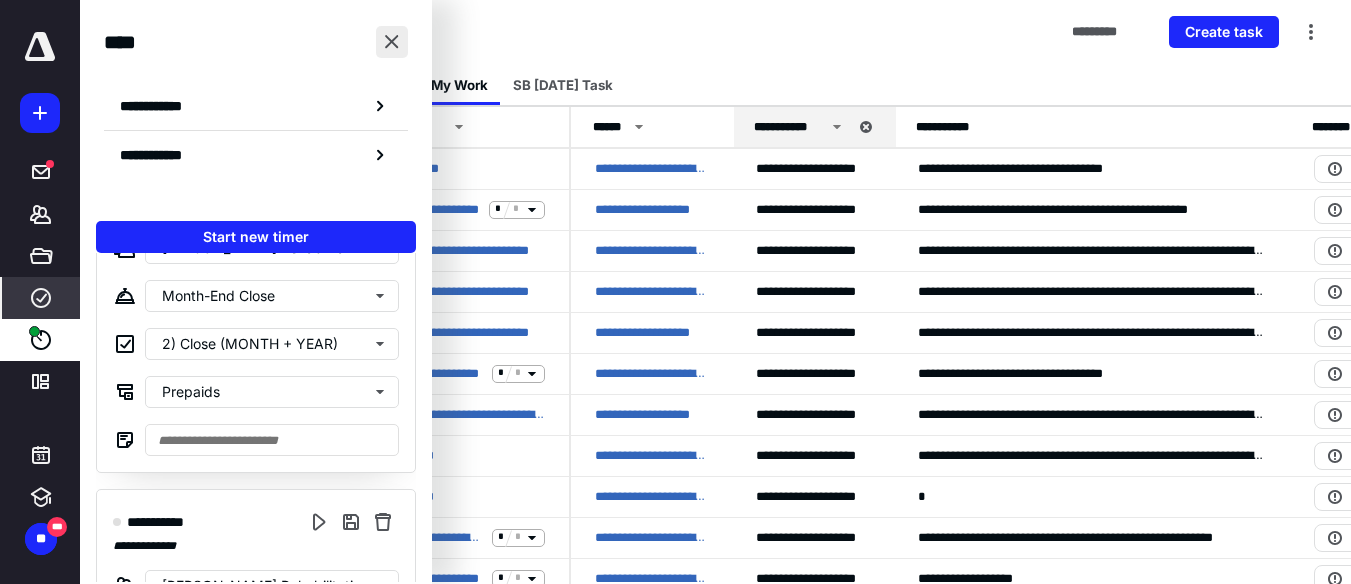 click at bounding box center [392, 42] 